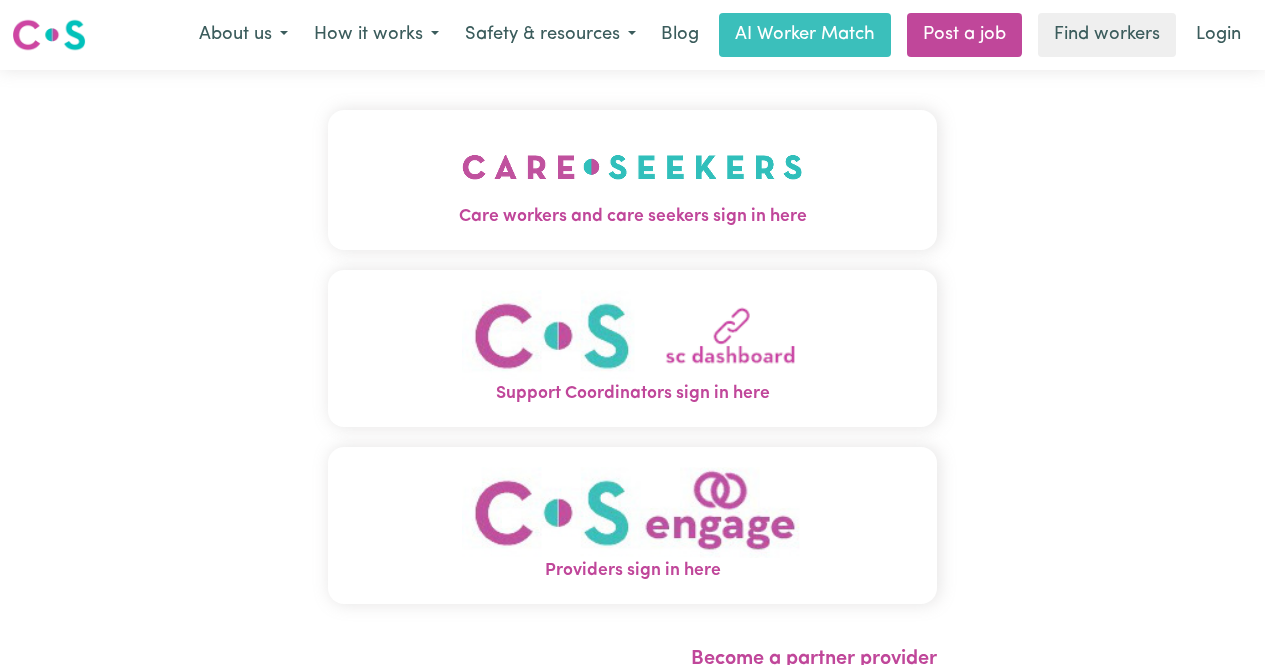 scroll, scrollTop: 0, scrollLeft: 0, axis: both 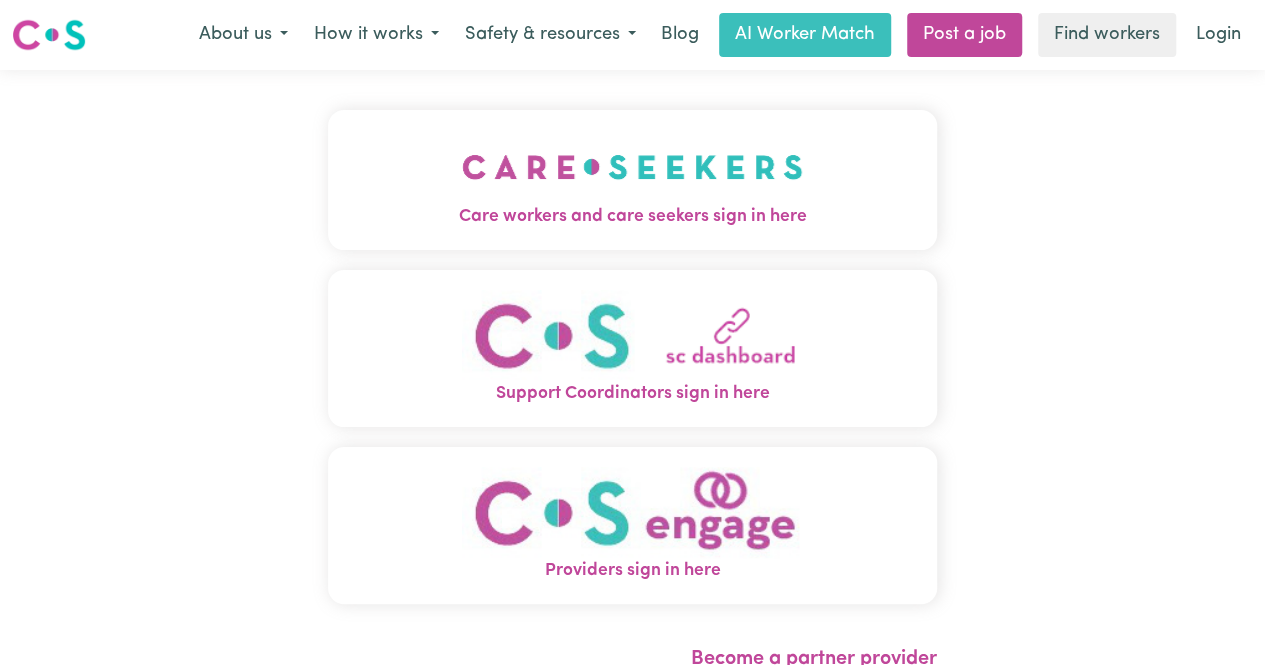 click at bounding box center [632, 167] 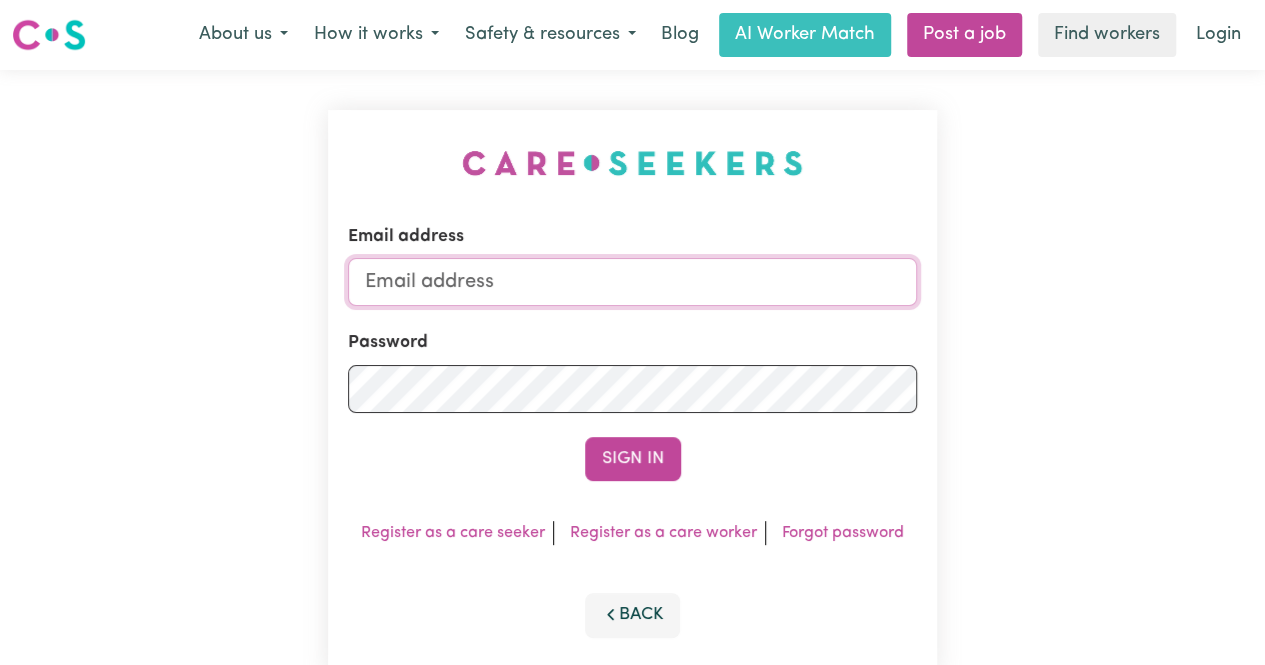 click on "Email address" at bounding box center [632, 282] 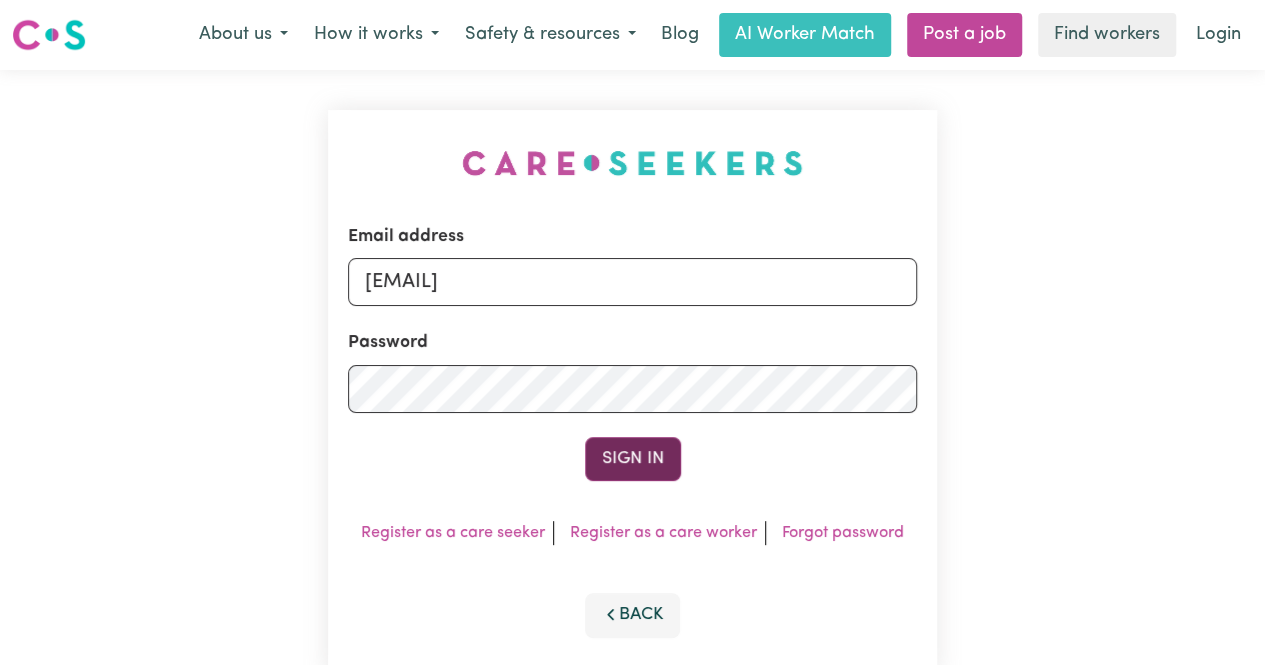 click on "Sign In" at bounding box center (633, 459) 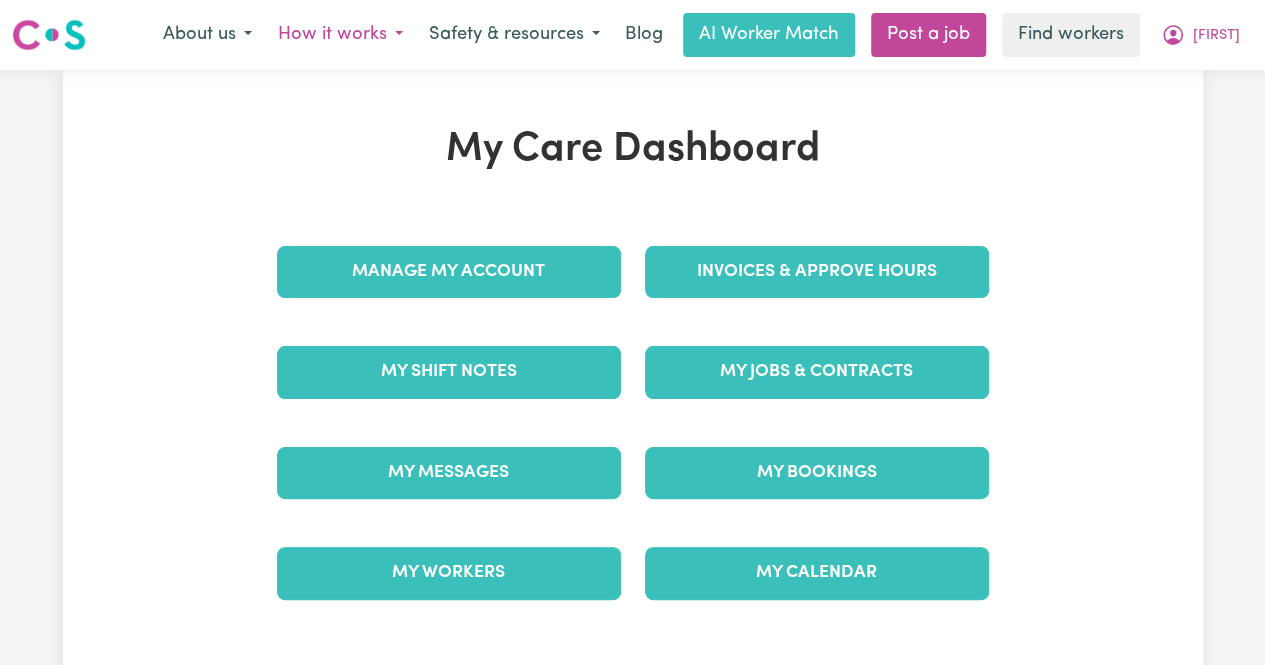 click on "How it works" at bounding box center (340, 35) 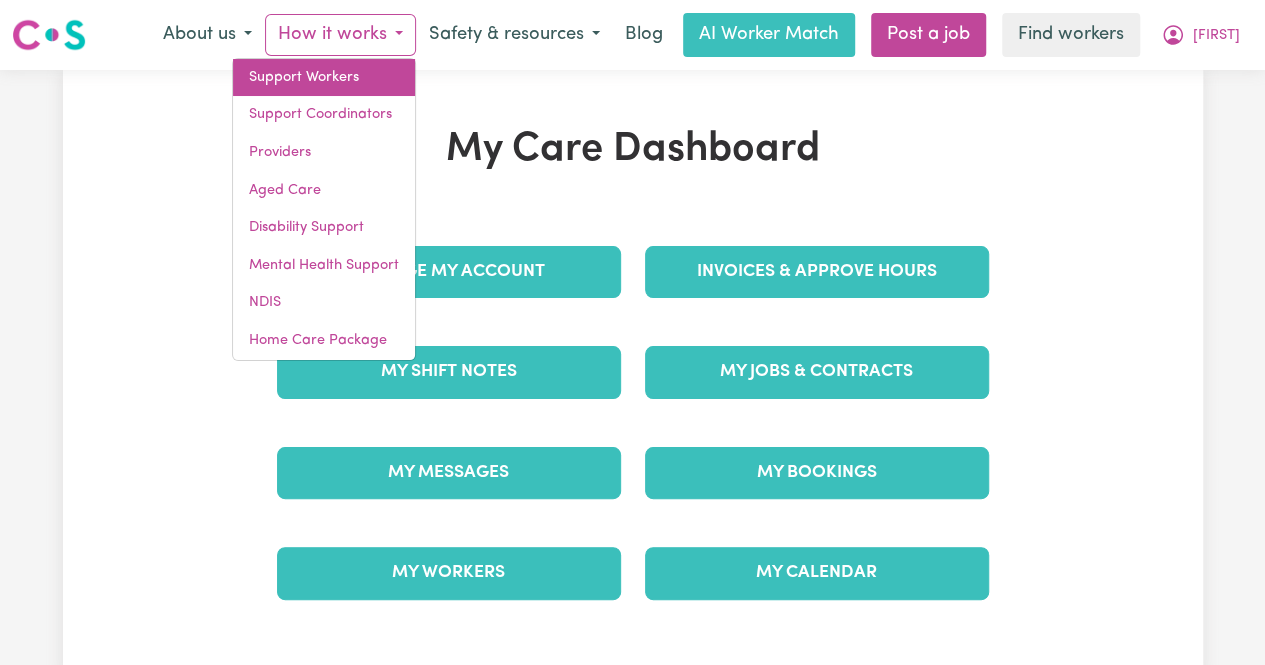 click on "Support Workers" at bounding box center (324, 78) 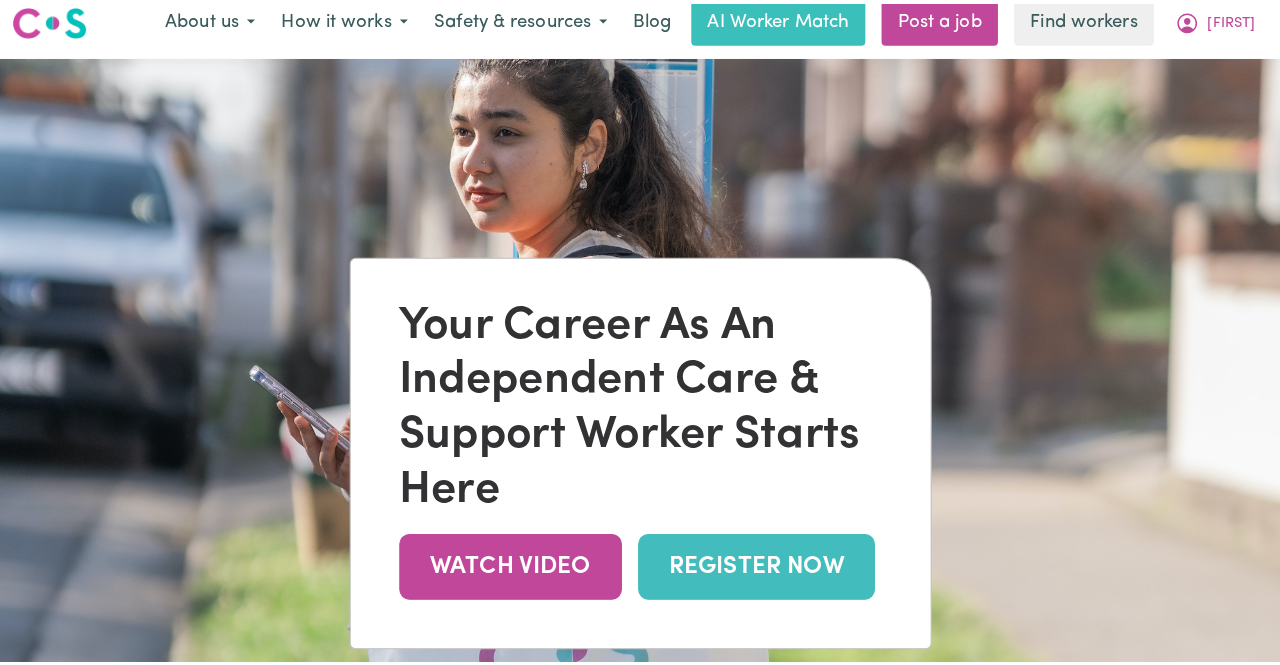 scroll, scrollTop: 0, scrollLeft: 0, axis: both 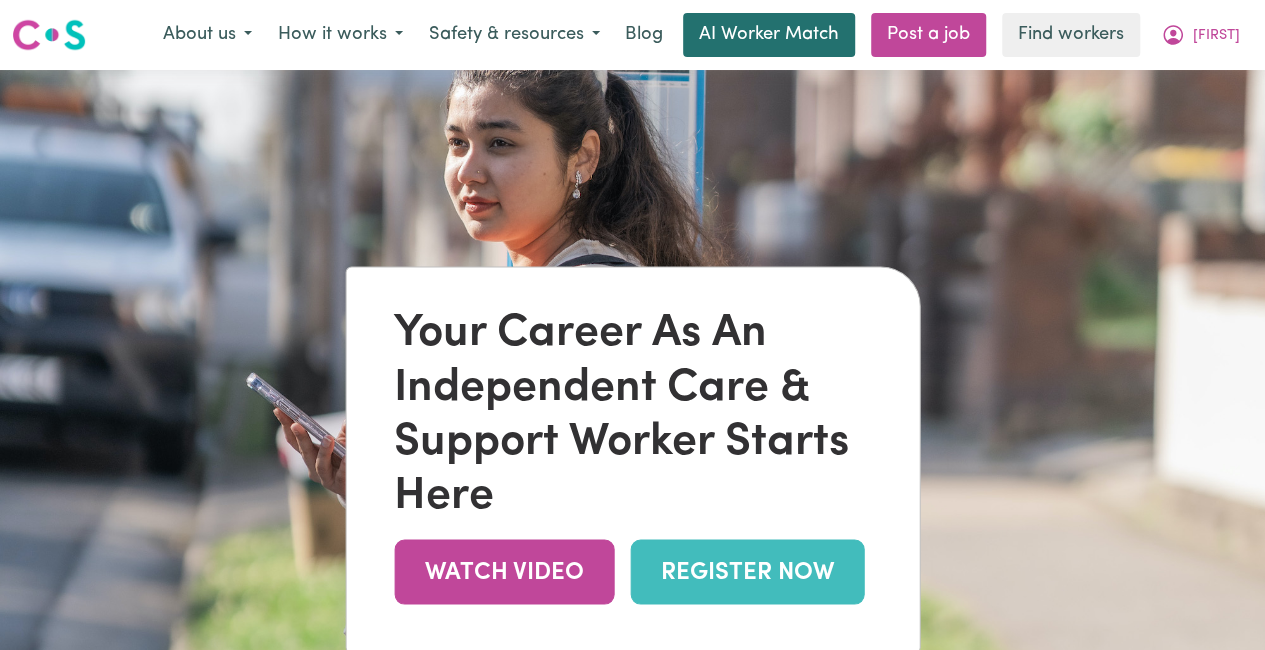 click on "AI Worker Match" at bounding box center [769, 35] 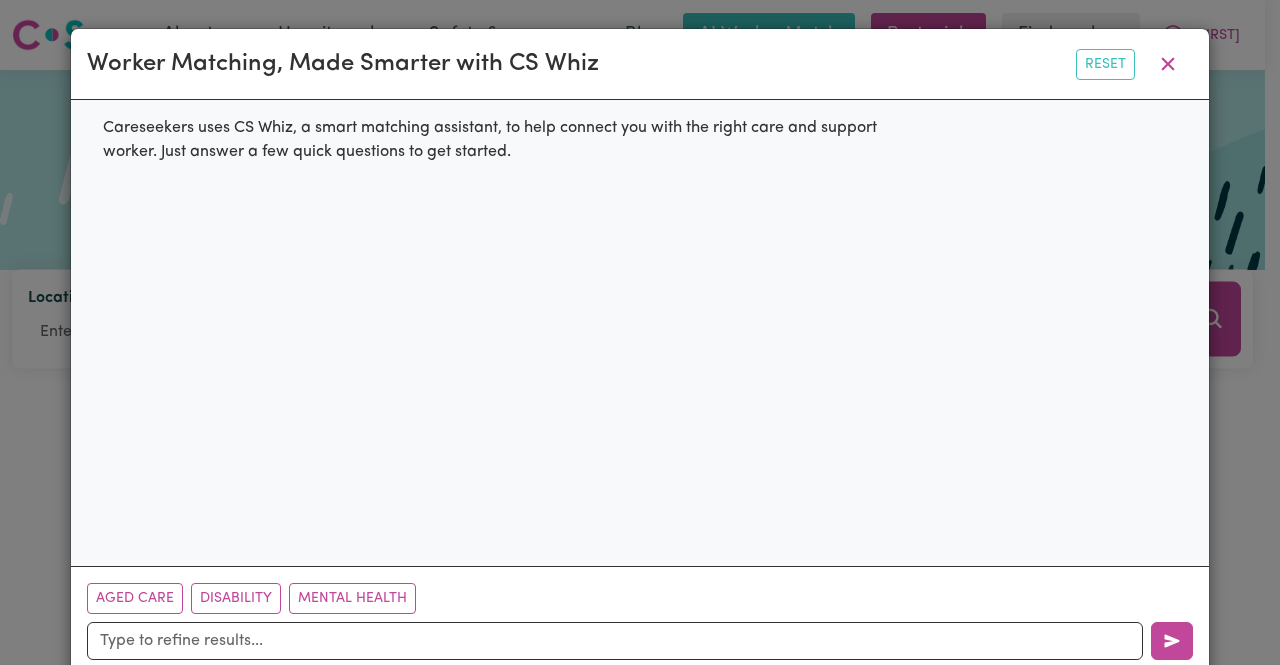 scroll, scrollTop: 37, scrollLeft: 0, axis: vertical 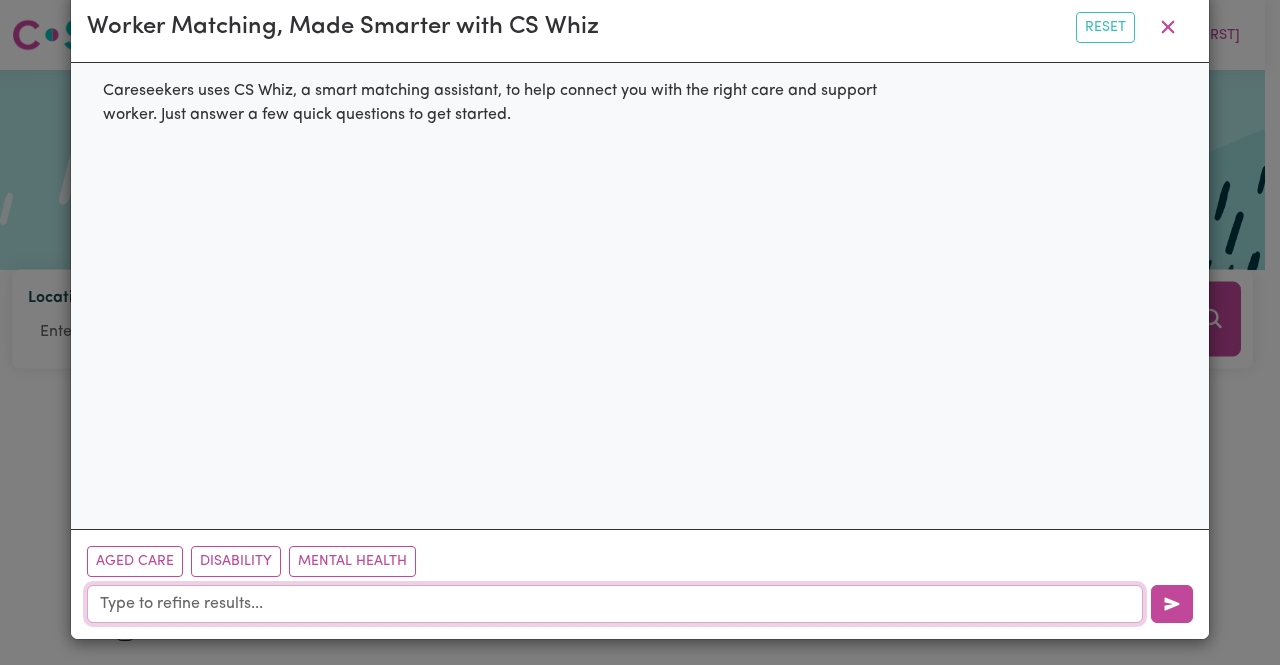 click at bounding box center (615, 604) 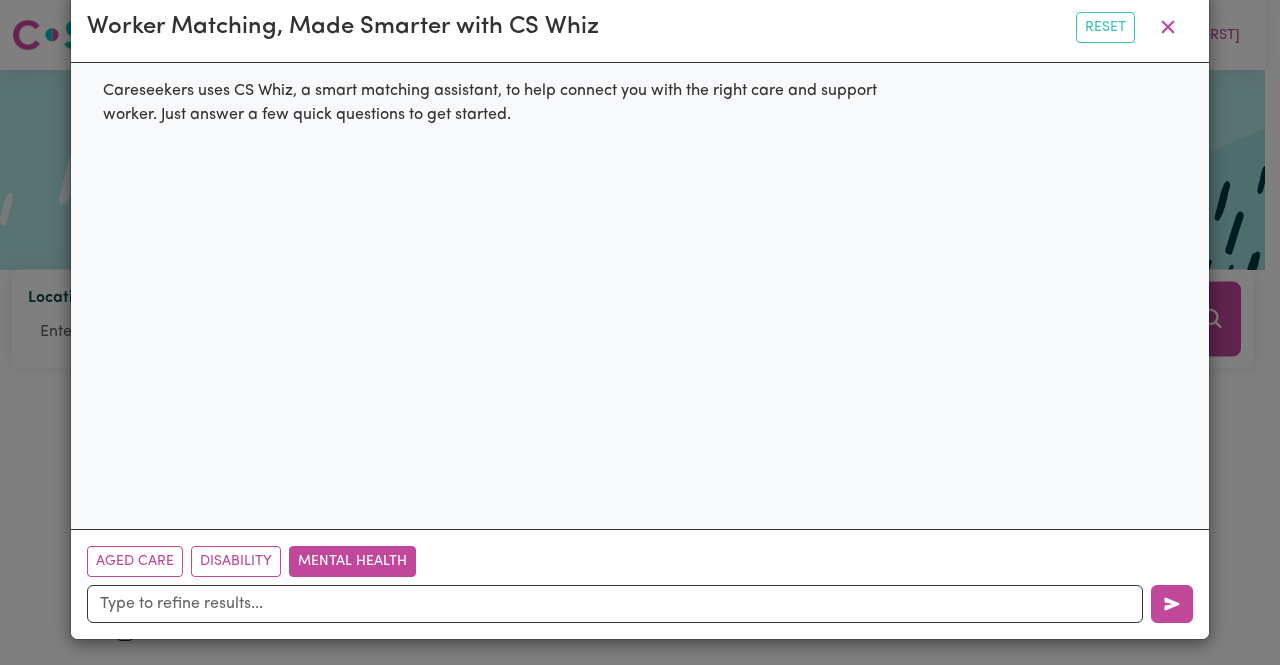 click on "Mental Health" at bounding box center (352, 561) 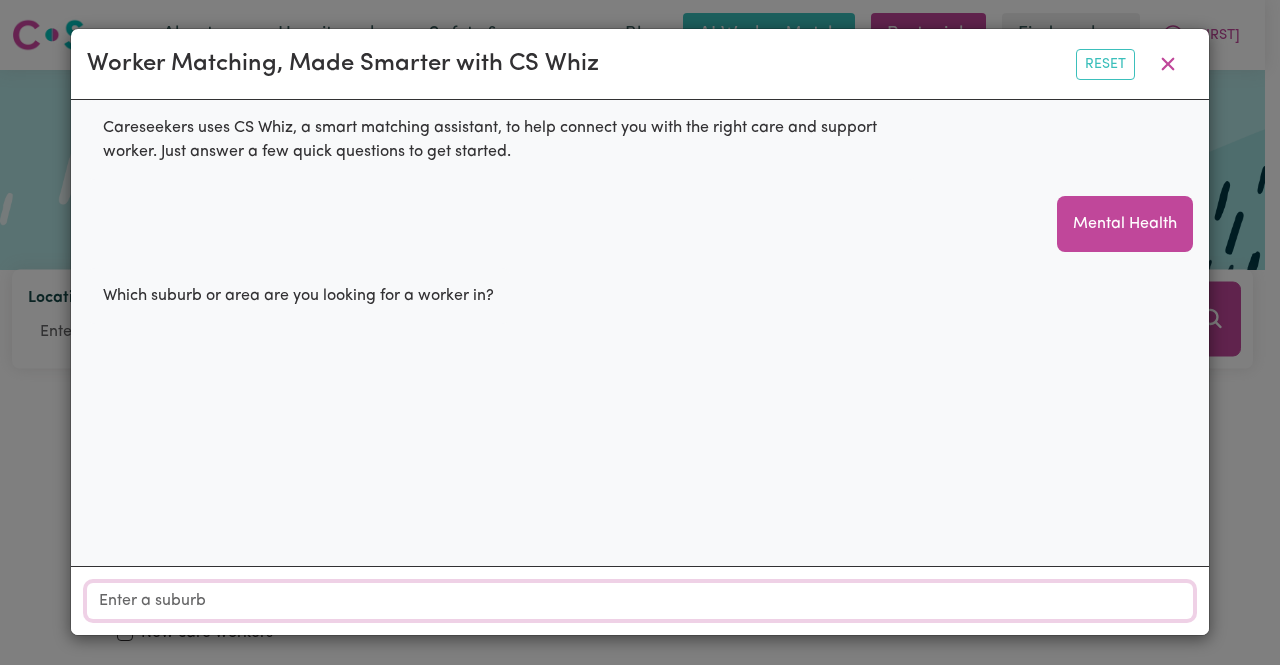 click on "Location" at bounding box center (640, 601) 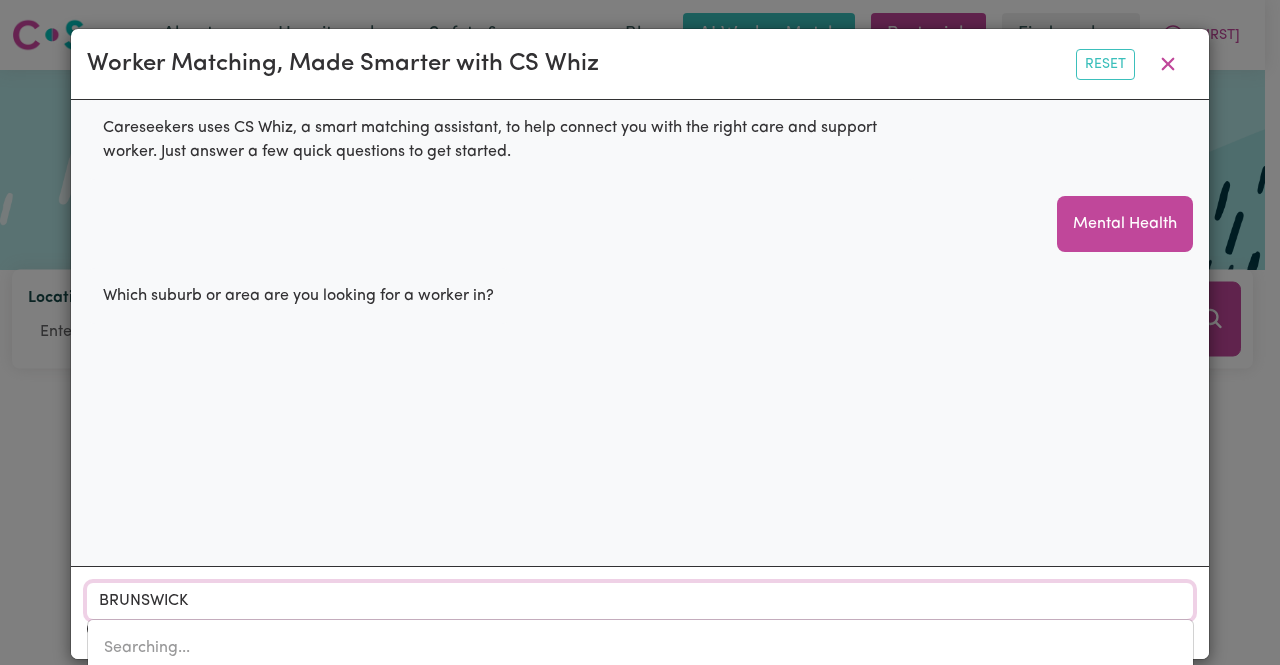 type on "BRUNSWICK" 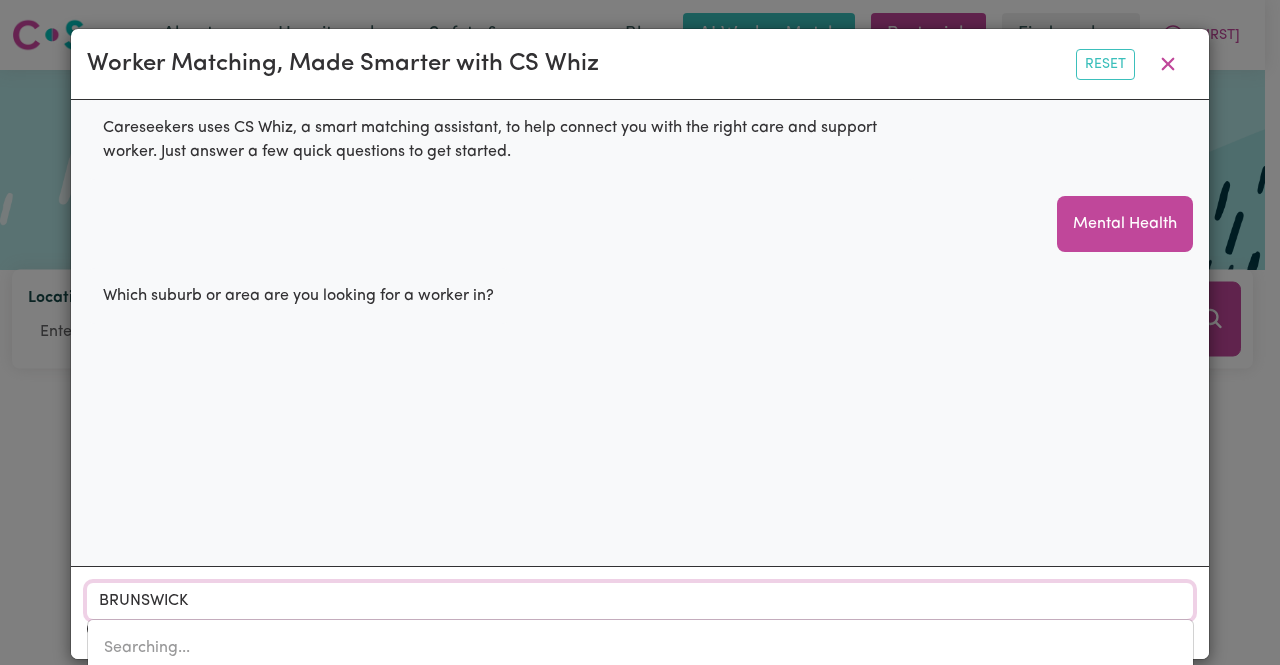 type on "[CITY], [STATE], [POSTAL_CODE]" 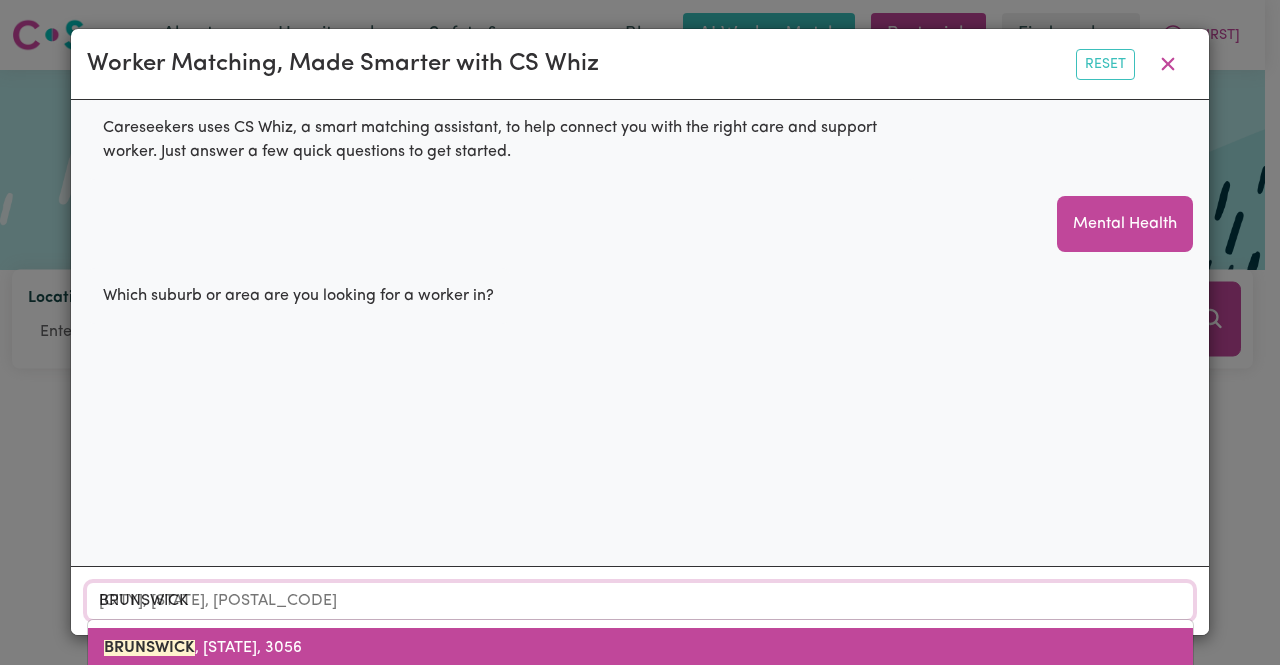 click on "BRUNSWICK , [STATE], [POSTCODE]" at bounding box center [640, 648] 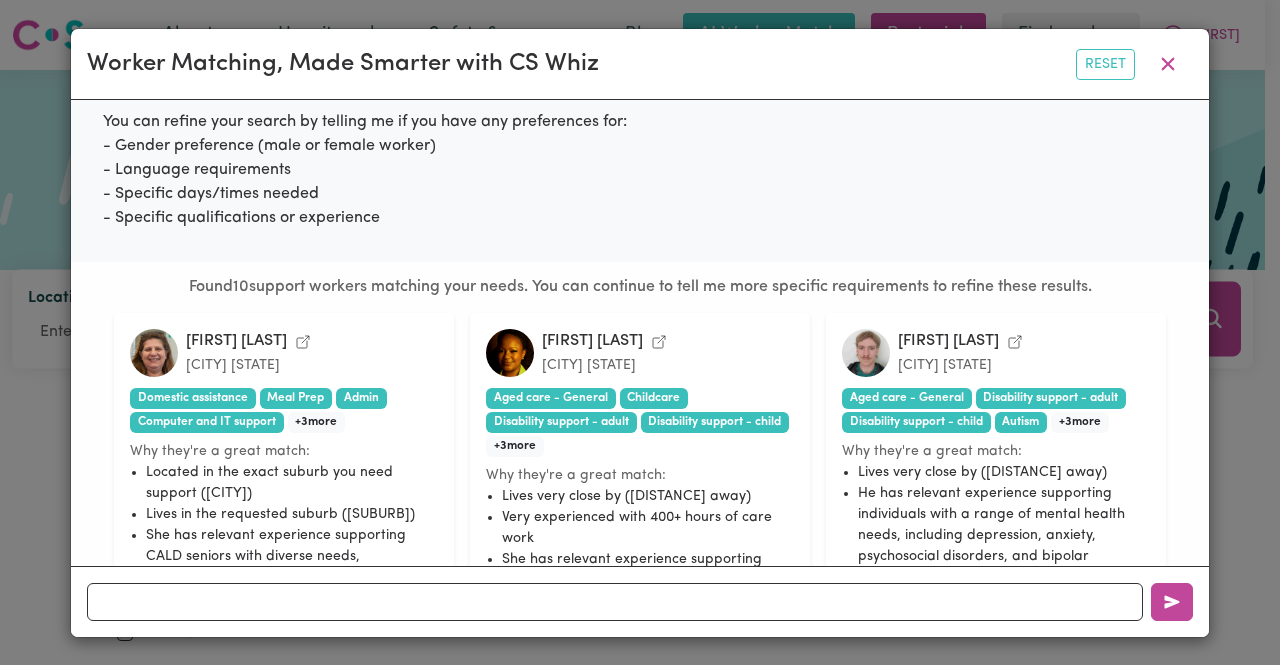 scroll, scrollTop: 321, scrollLeft: 0, axis: vertical 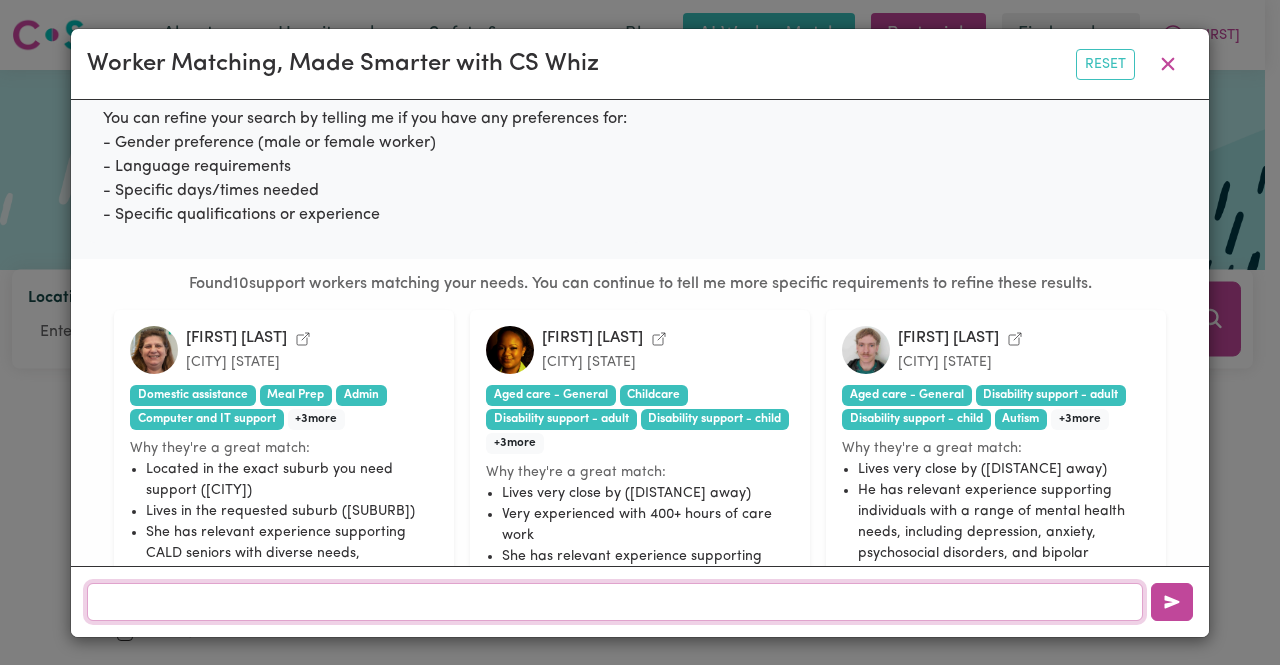 click at bounding box center [615, 602] 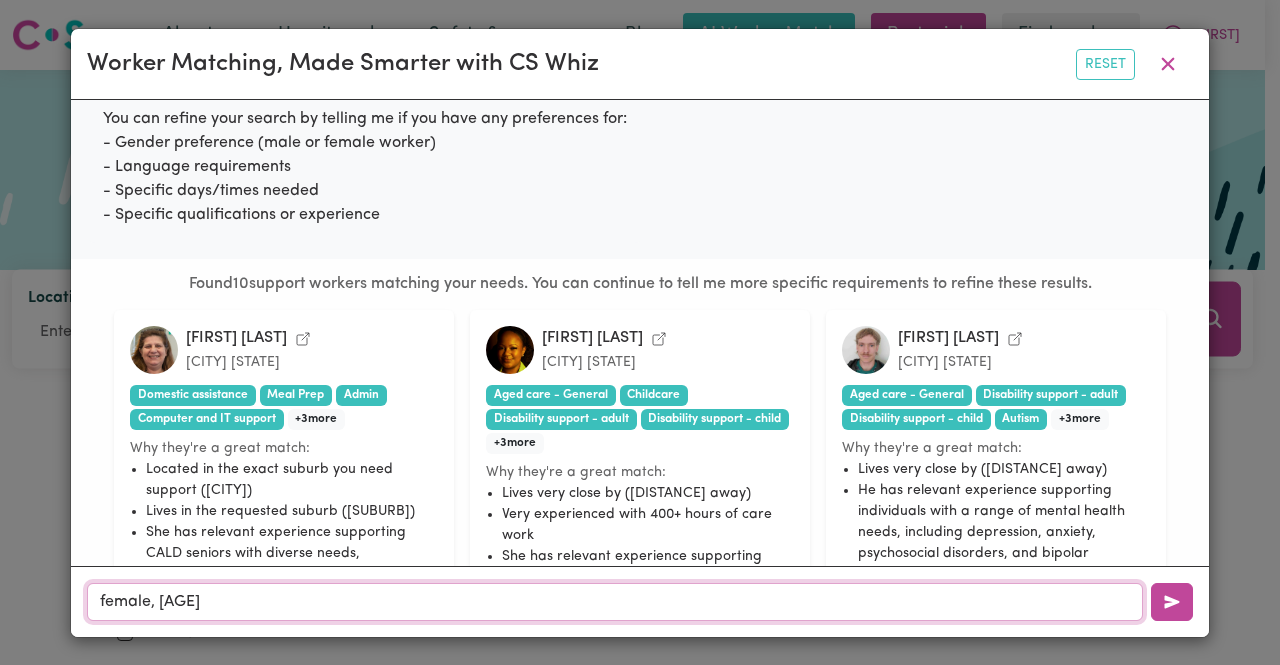 type on "female, [AGE] [AGE]" 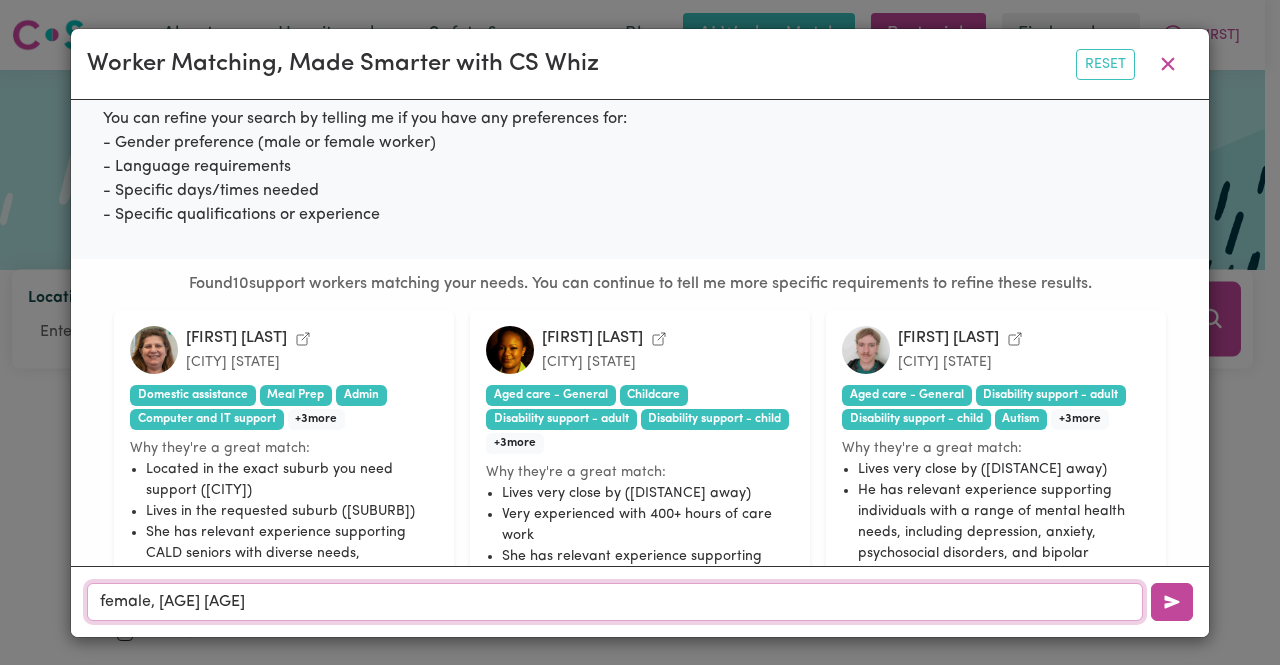 type 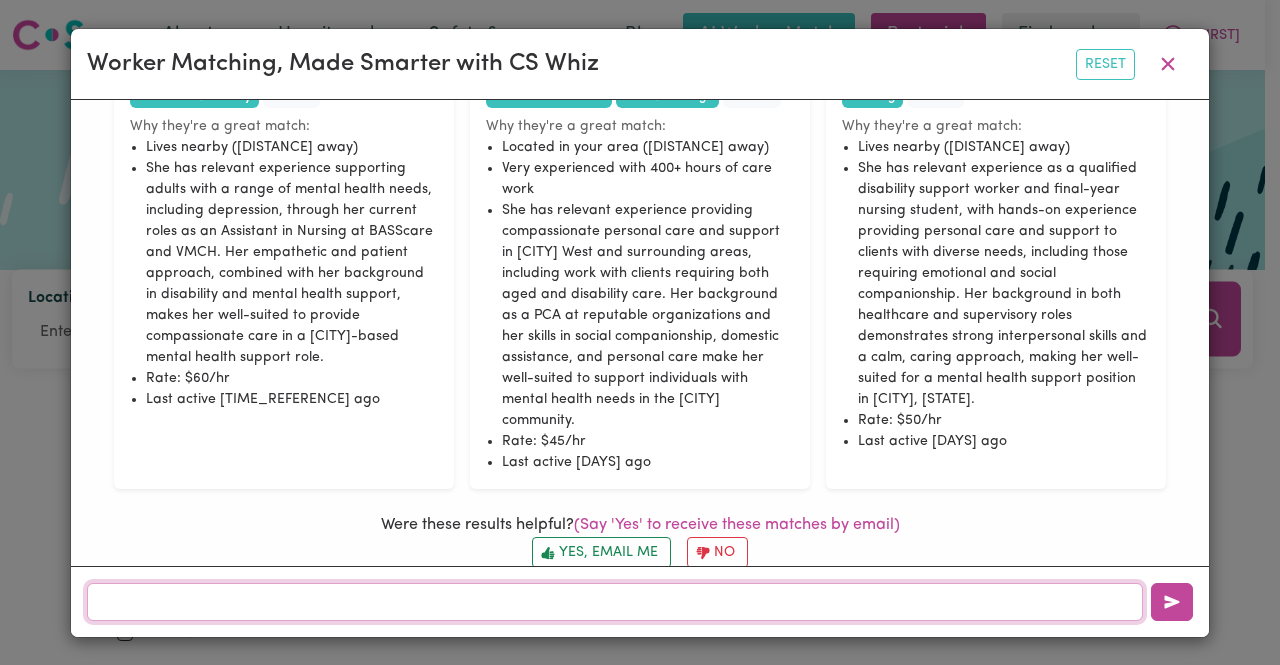 scroll, scrollTop: 1801, scrollLeft: 0, axis: vertical 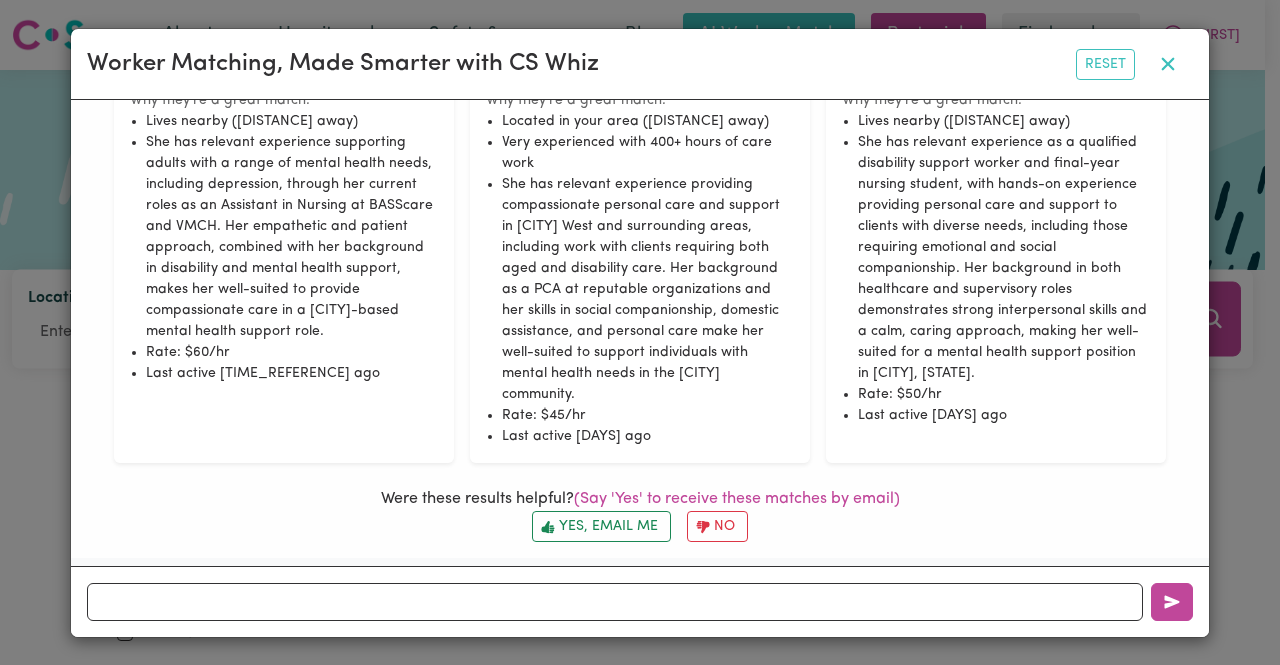 click 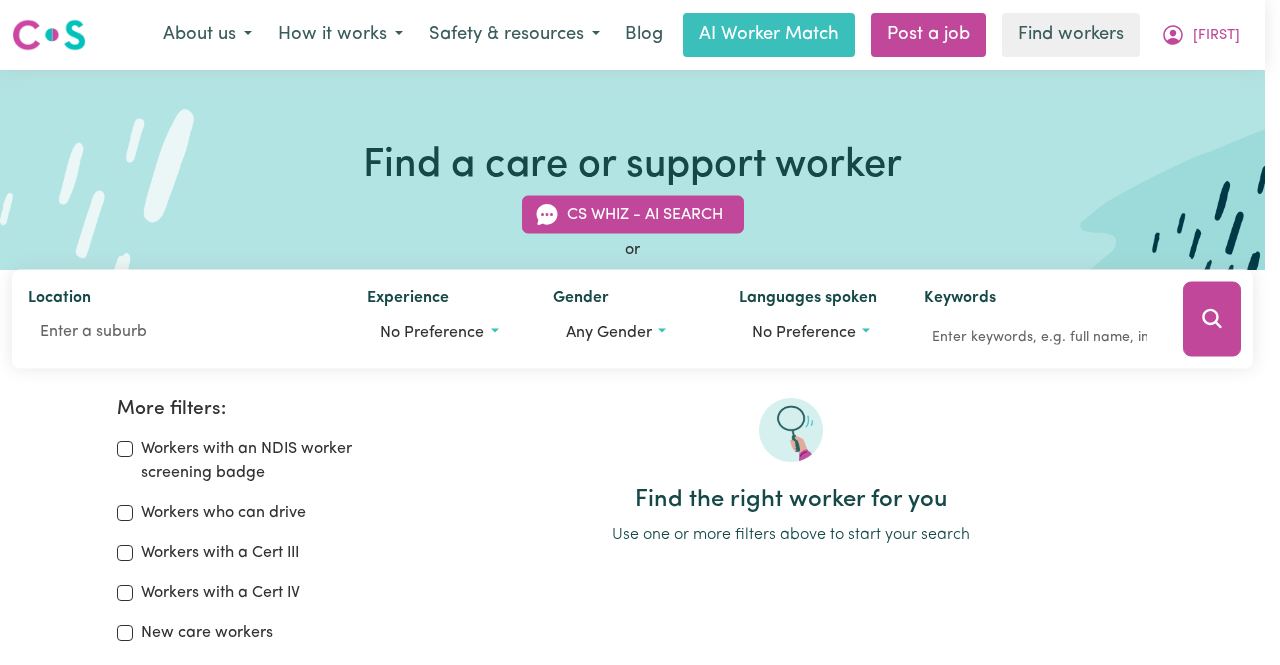 scroll, scrollTop: 0, scrollLeft: 0, axis: both 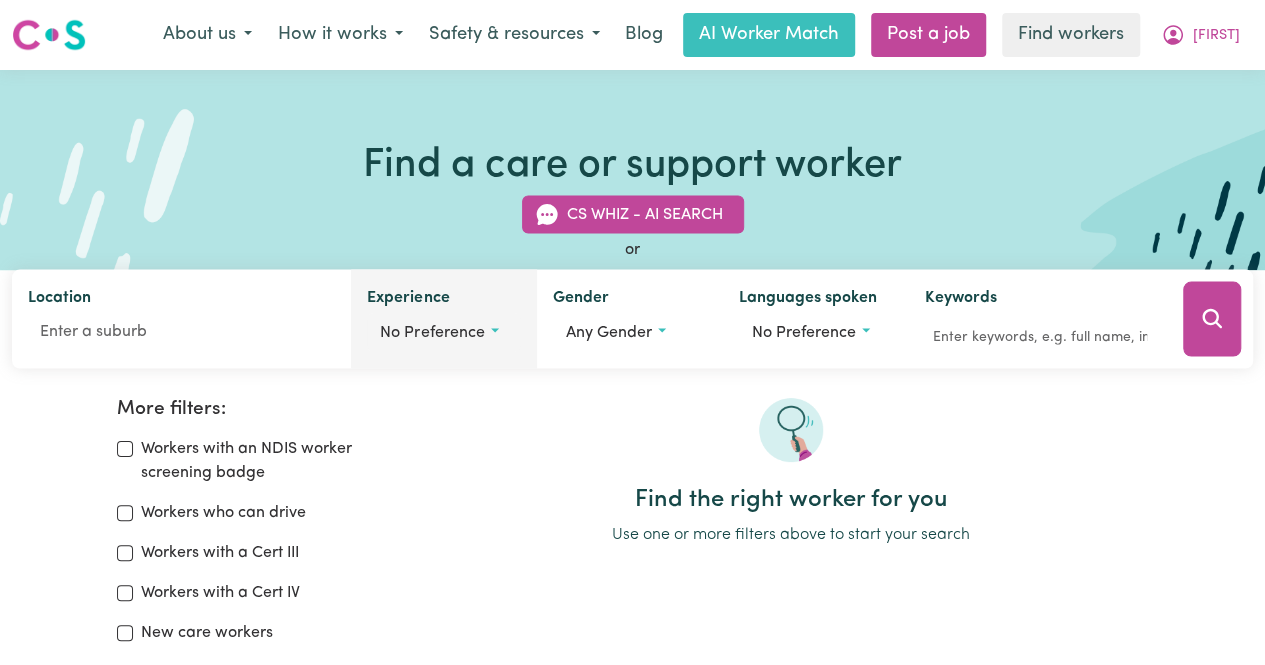 click on "No preference" at bounding box center (432, 333) 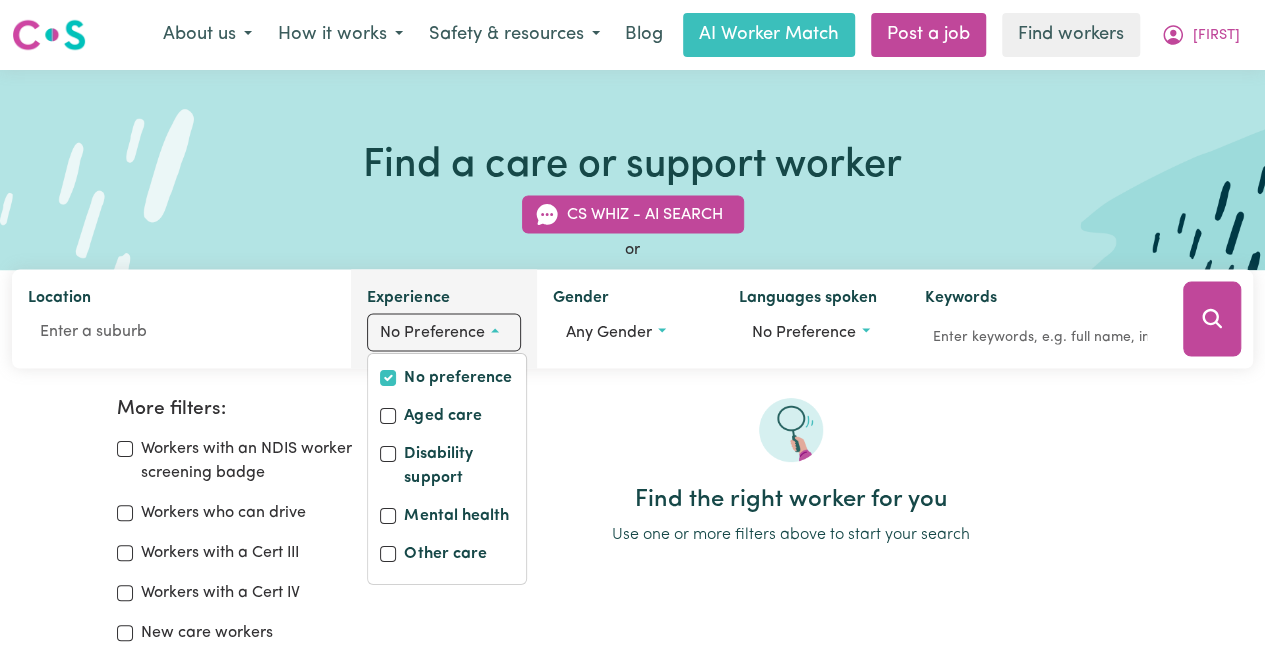 click on "No preference" at bounding box center [432, 333] 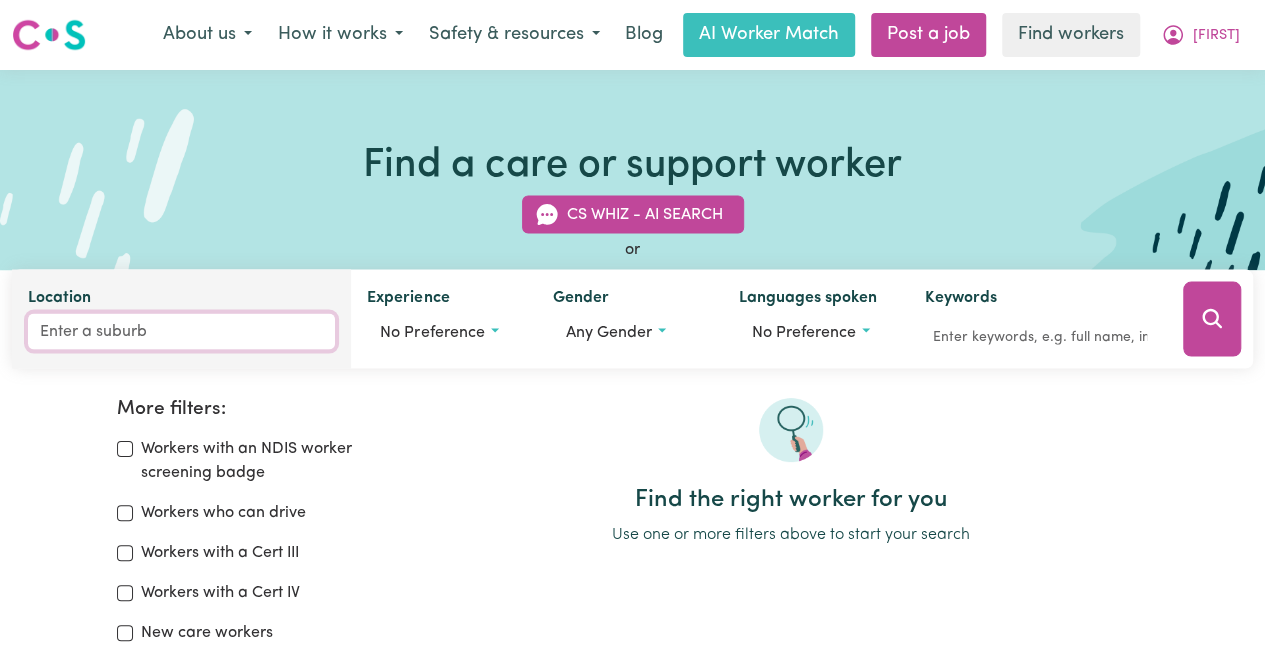 click on "Location" at bounding box center [181, 332] 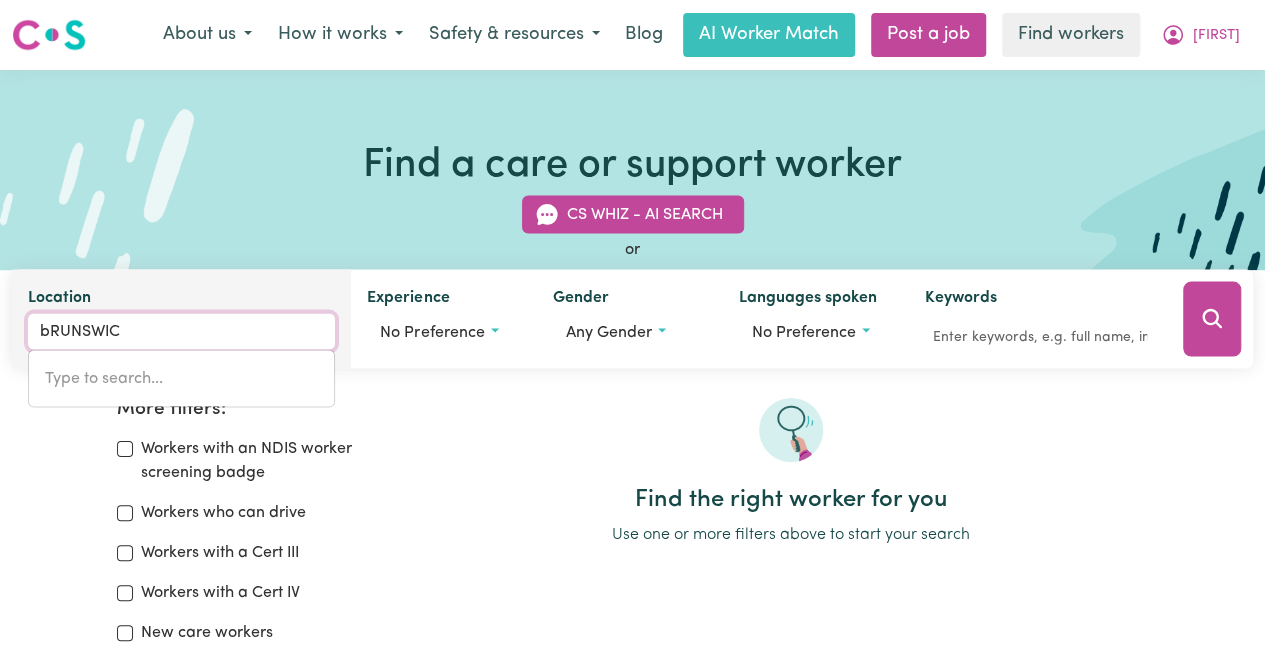type on "BRUNSWICK" 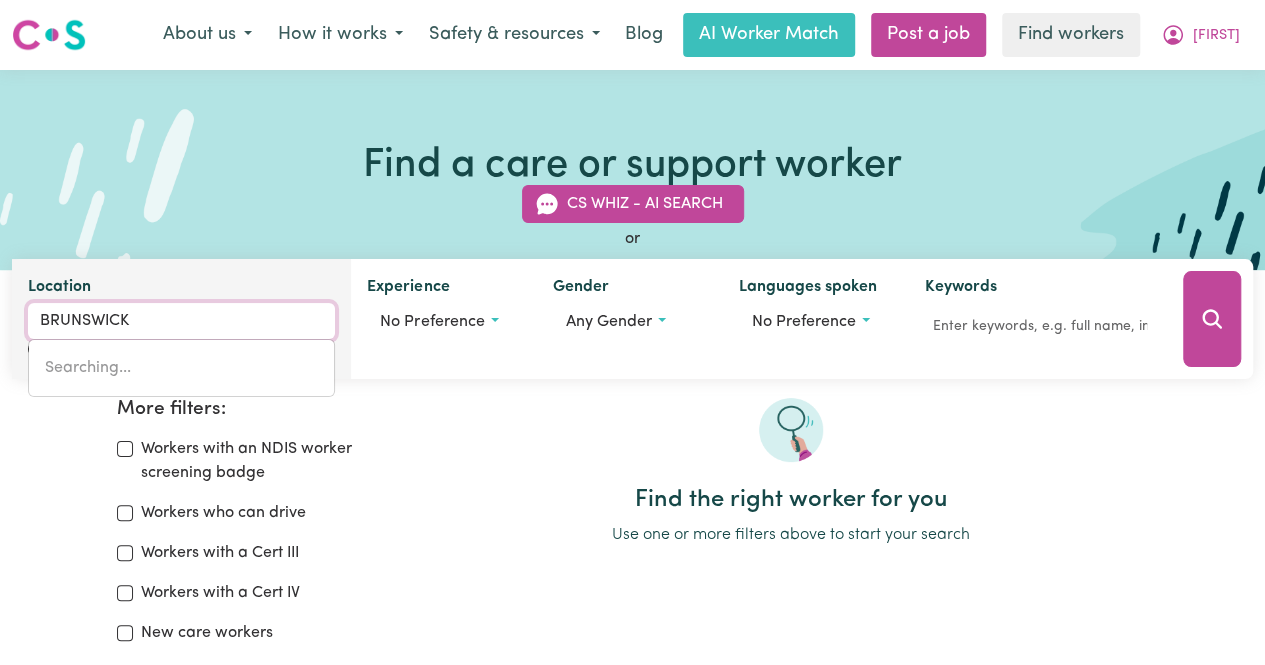 type on "BRUNSWICK, [STATE], [POSTCODE]" 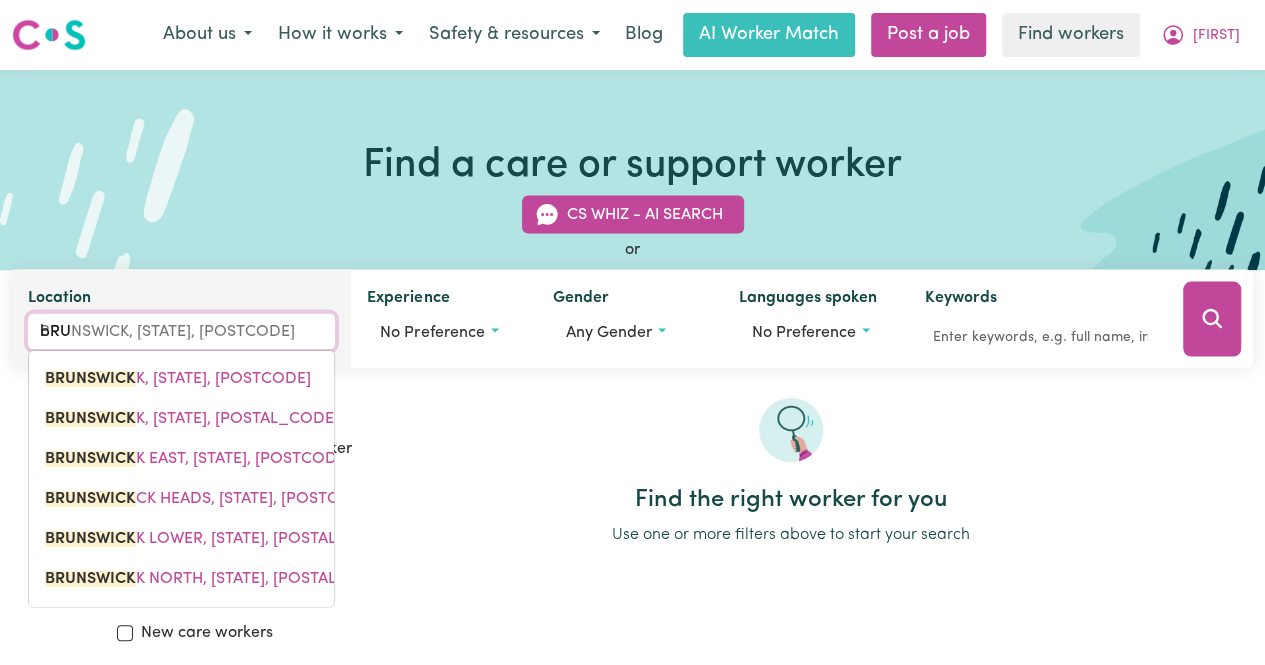 type on "bR" 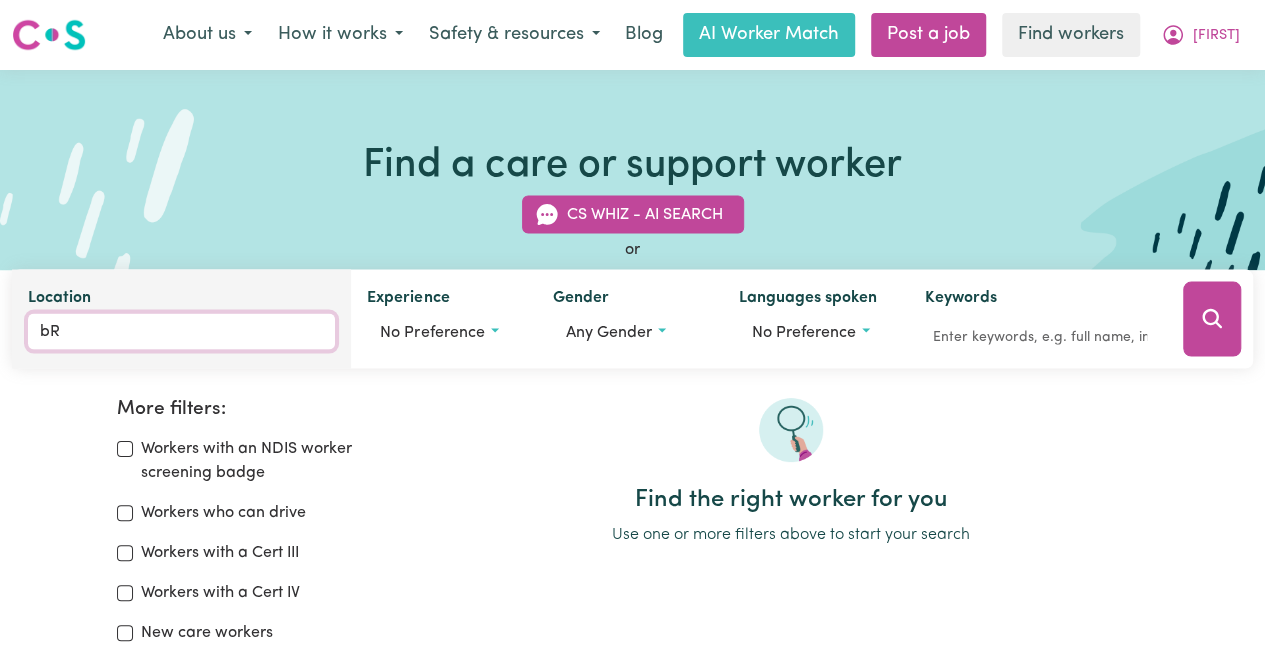 type on "b" 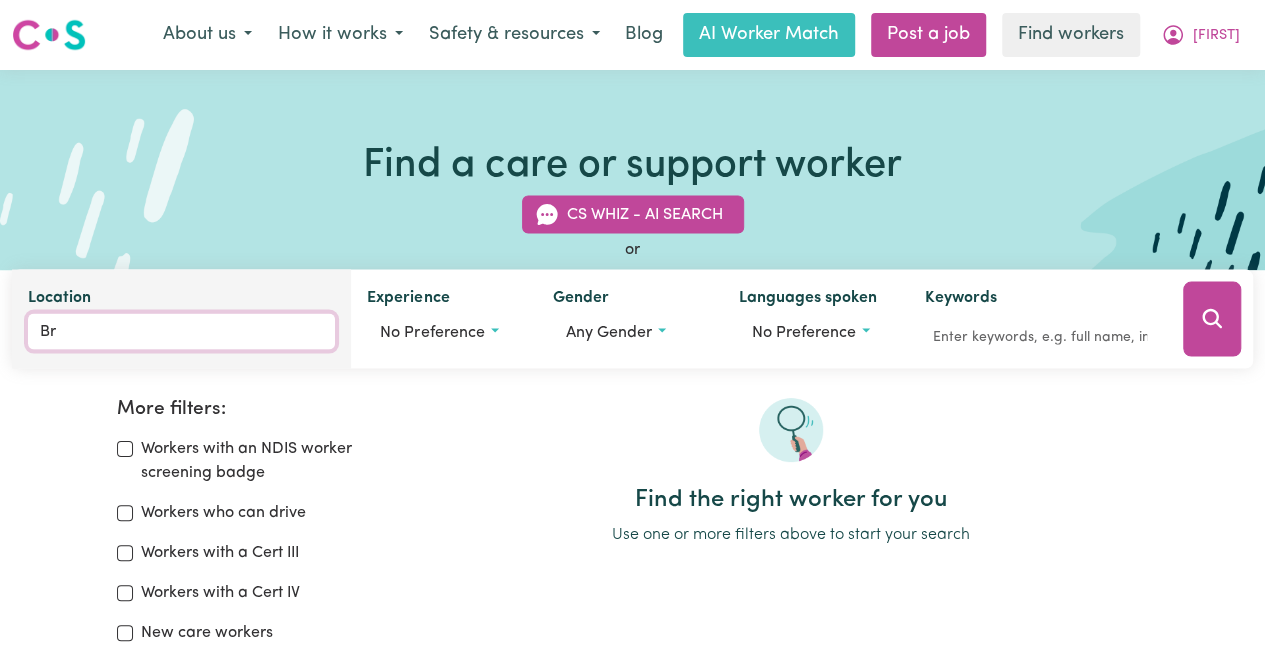 type on "BRUNSWICK" 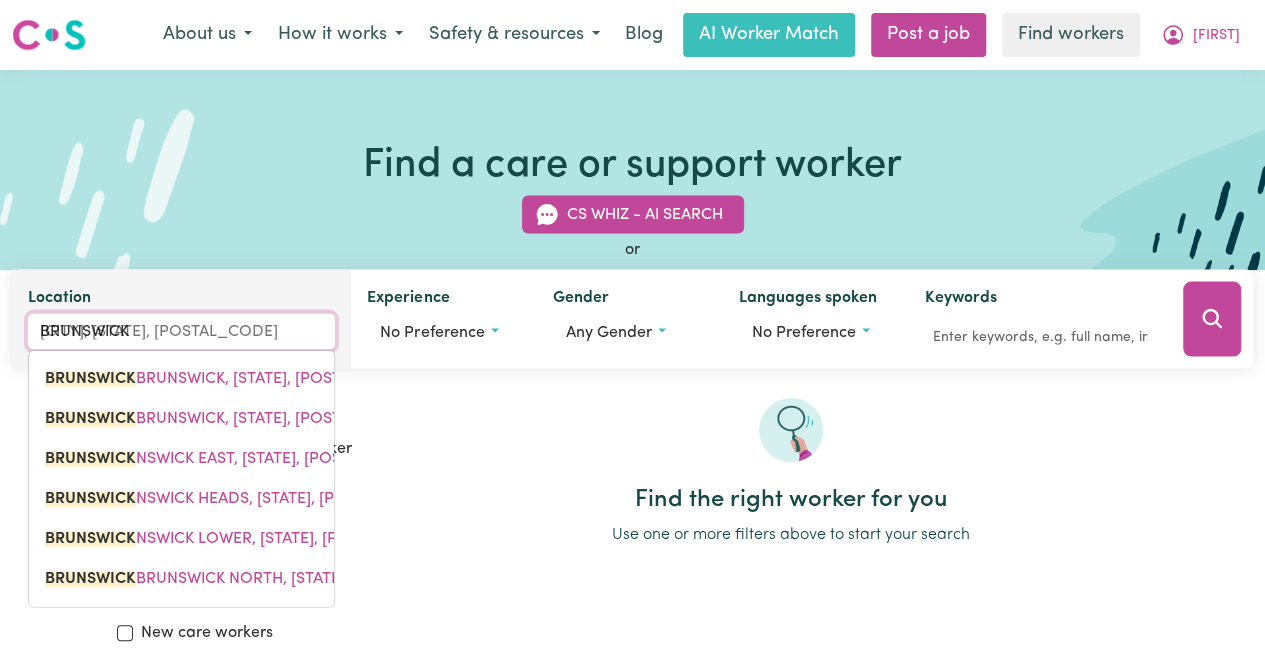 type on "Brun" 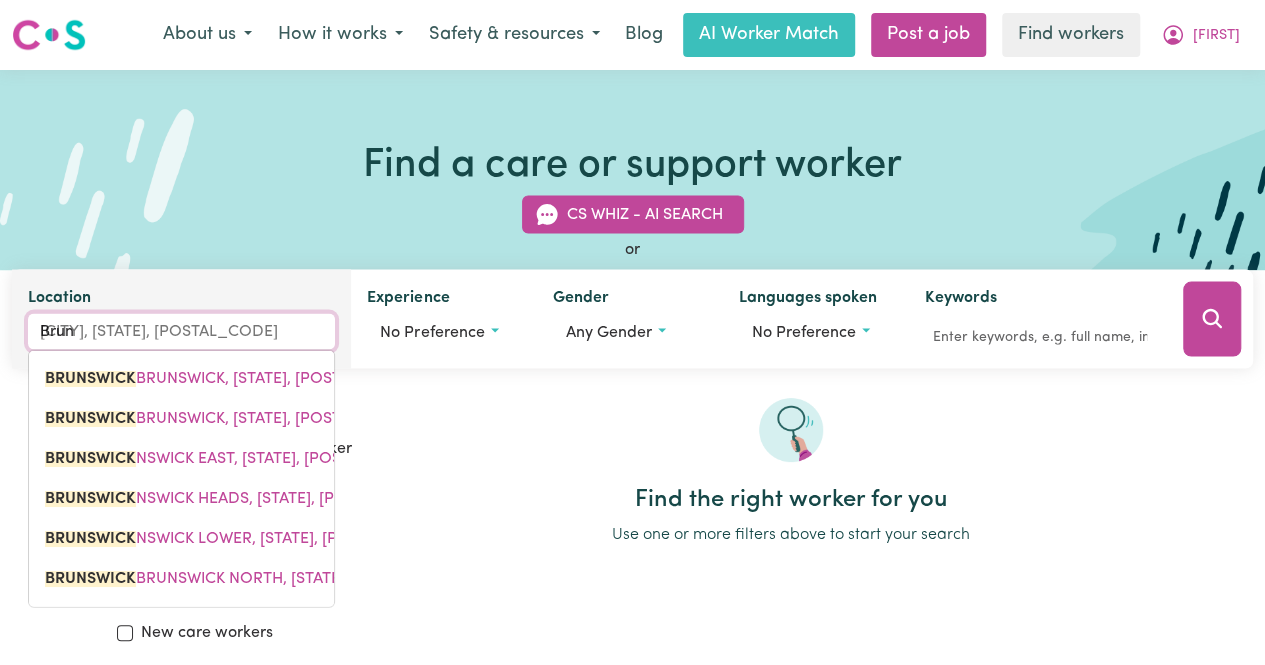 type on "BRUNSWICK" 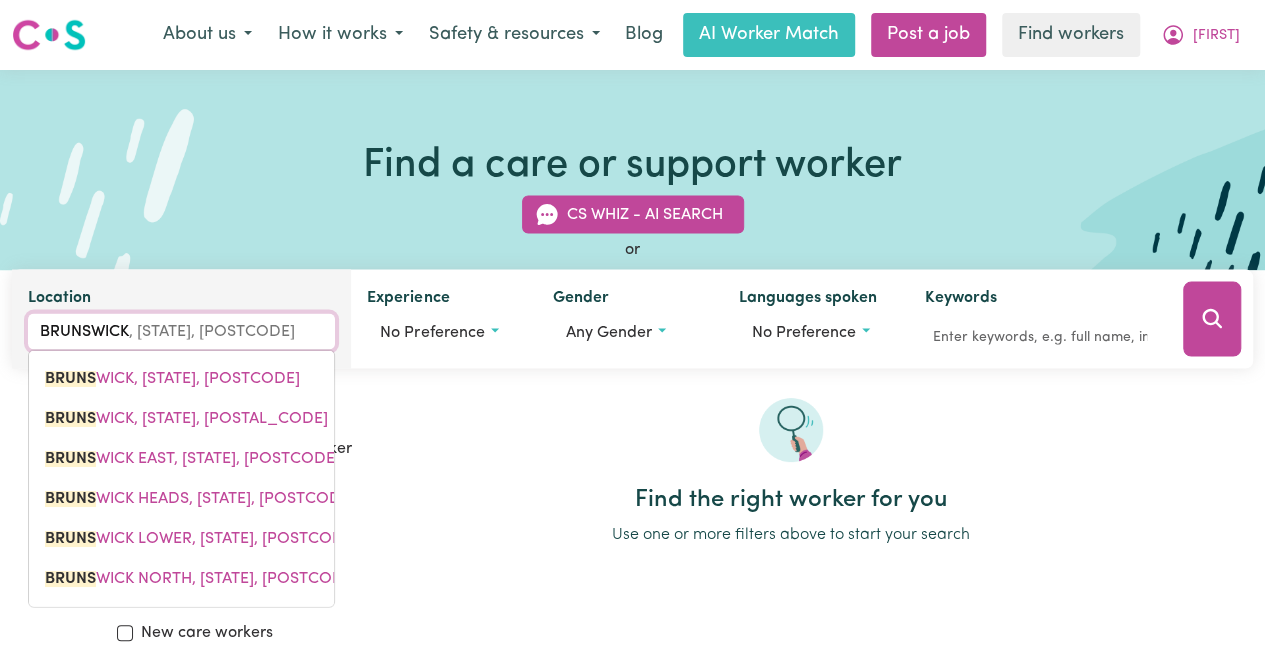 type on "Brunsw" 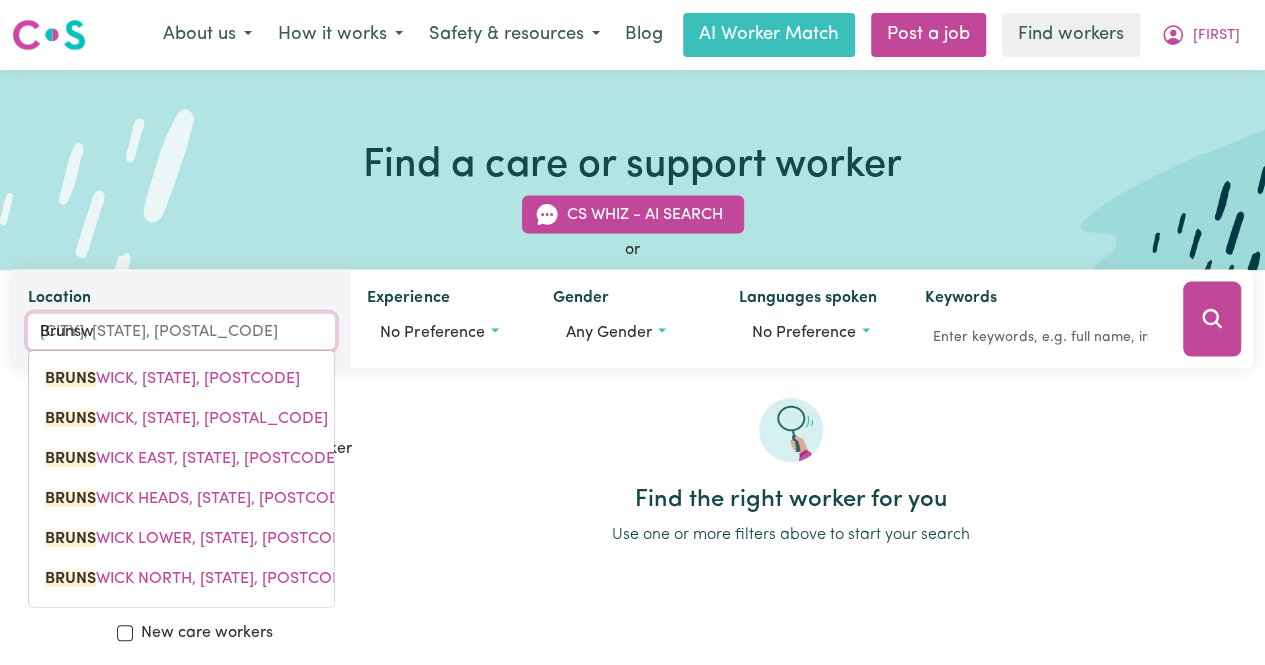 type on "BRUNSWICK" 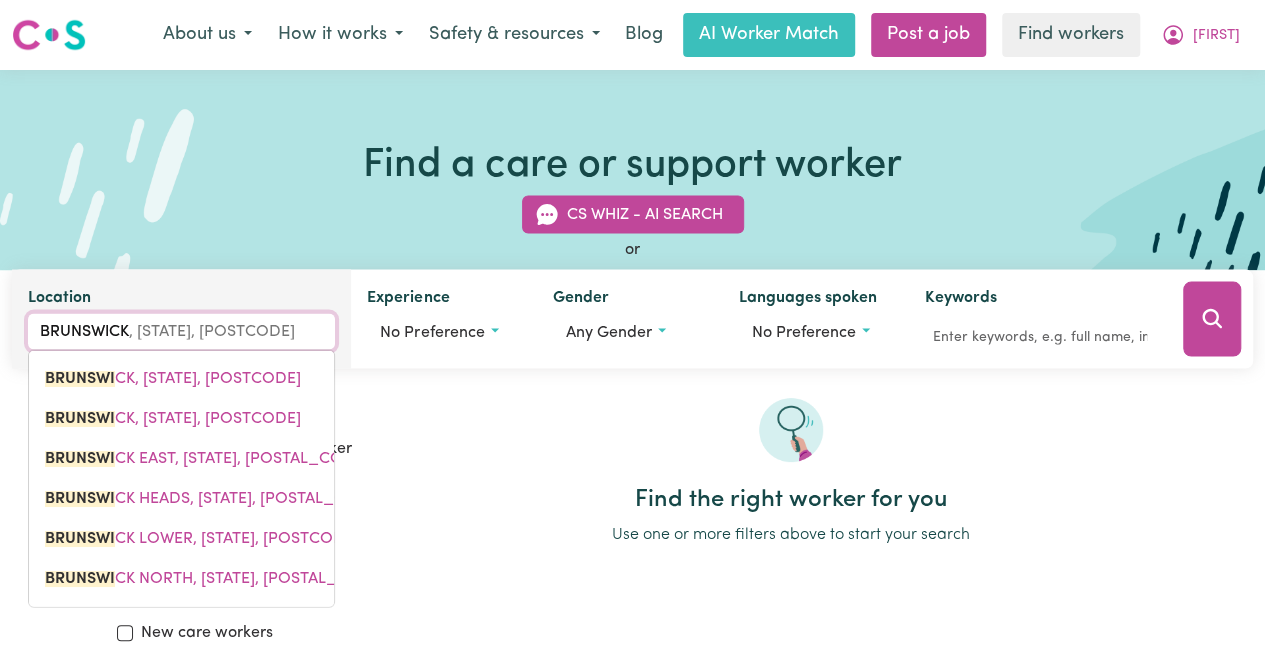 type on "Brunswic" 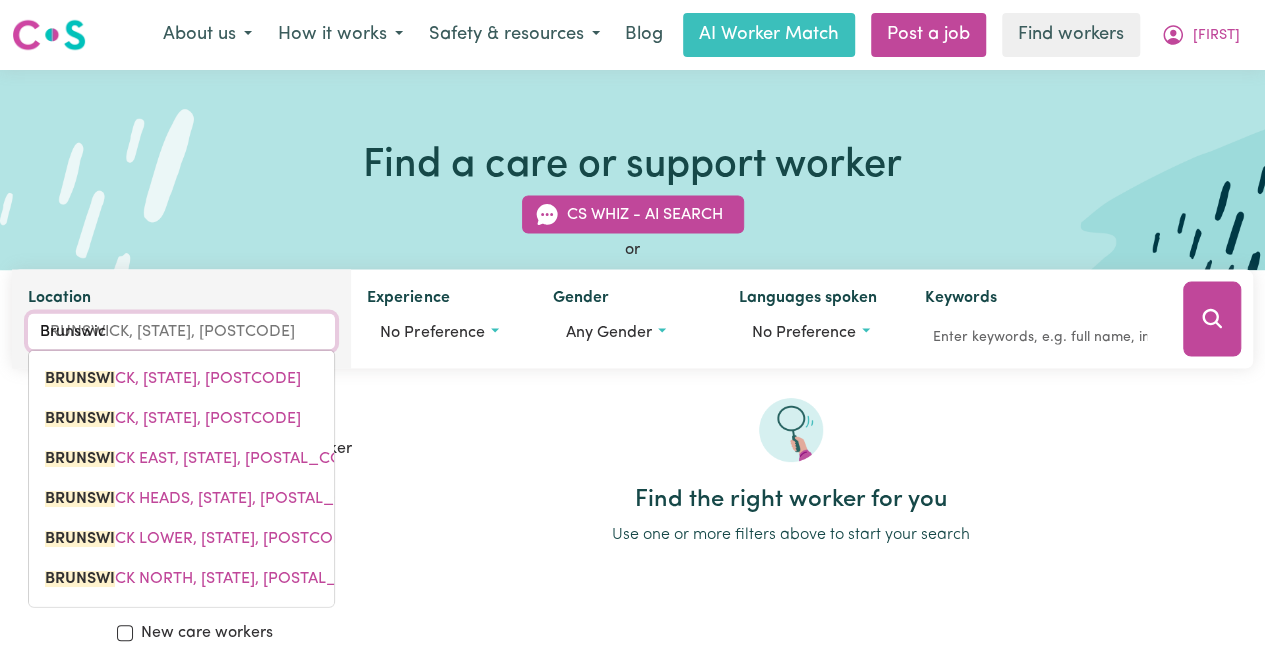 type on "[CITY]" 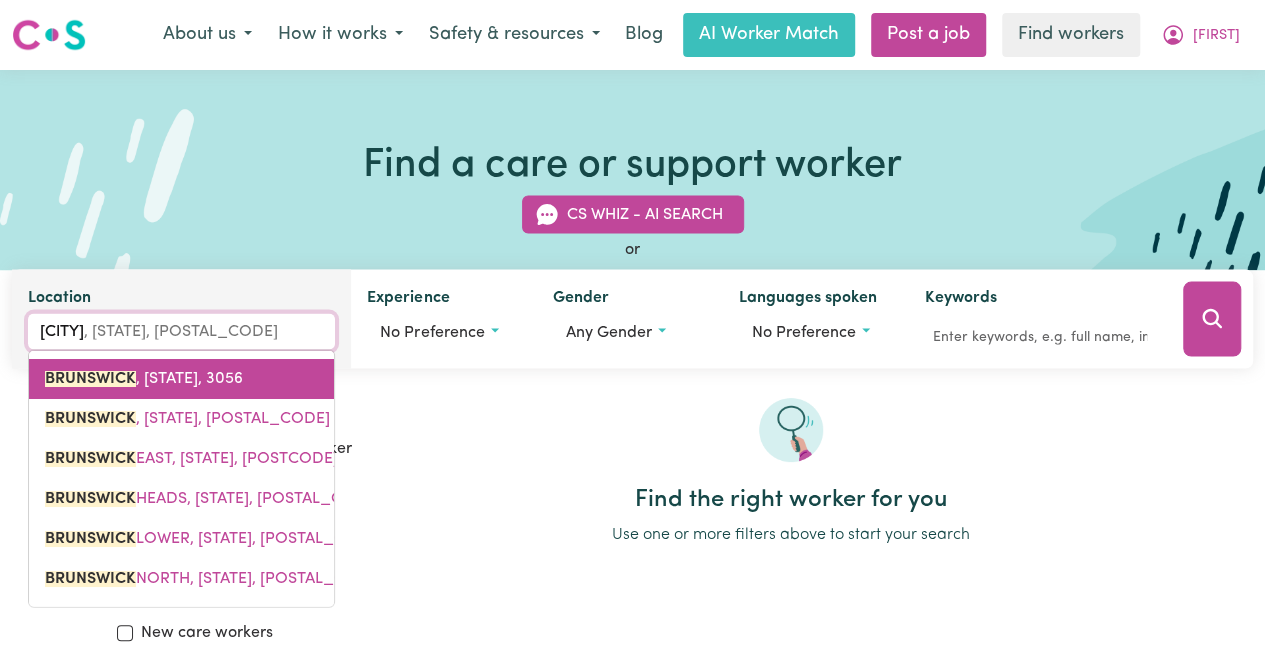click on "BRUNSWICK , [STATE], [POSTCODE]" at bounding box center (144, 379) 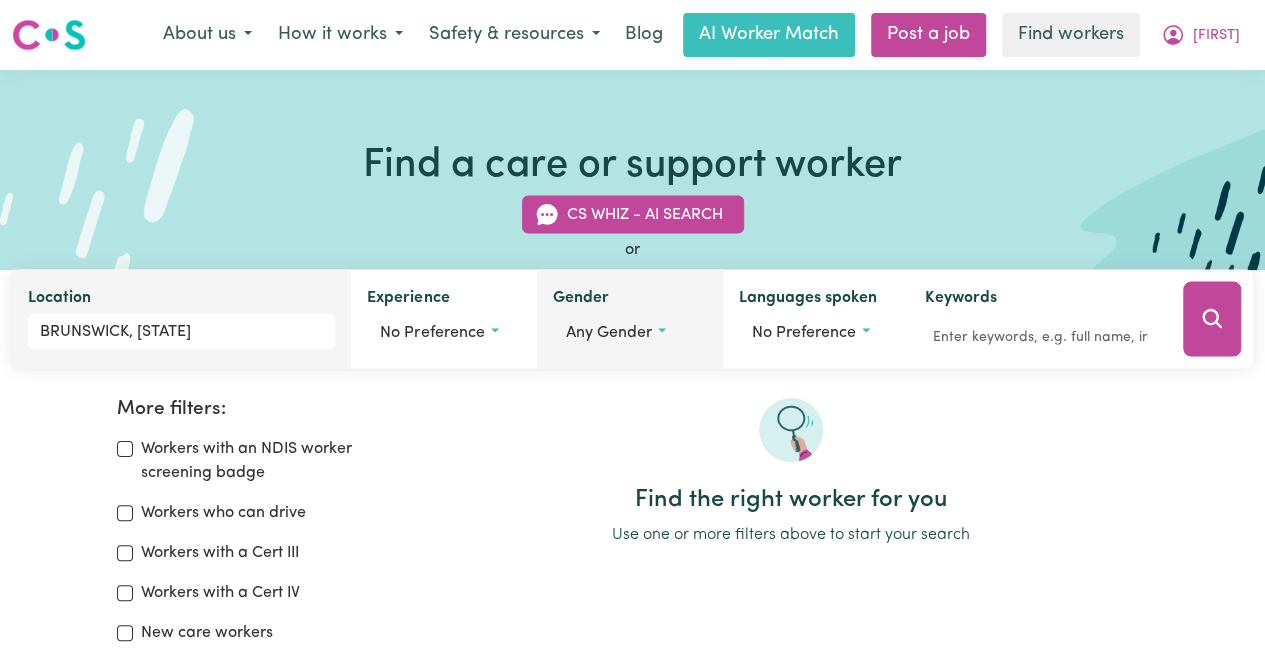 click on "Any gender" at bounding box center (630, 333) 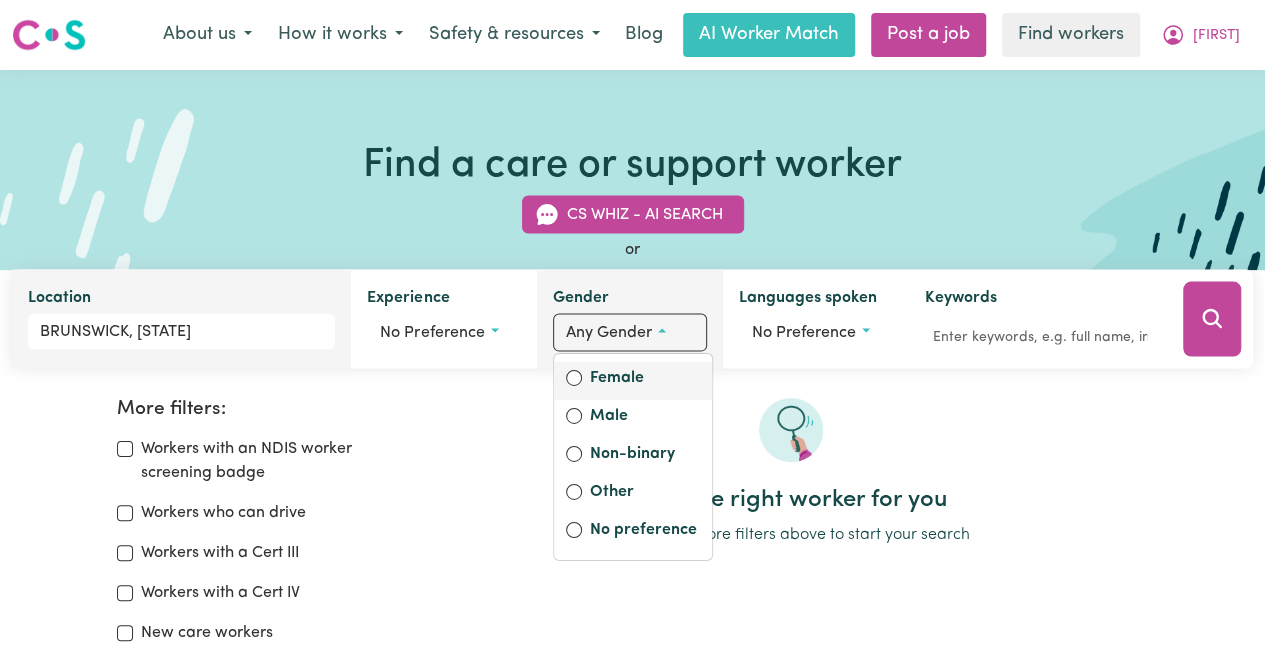 click on "Female" at bounding box center [645, 380] 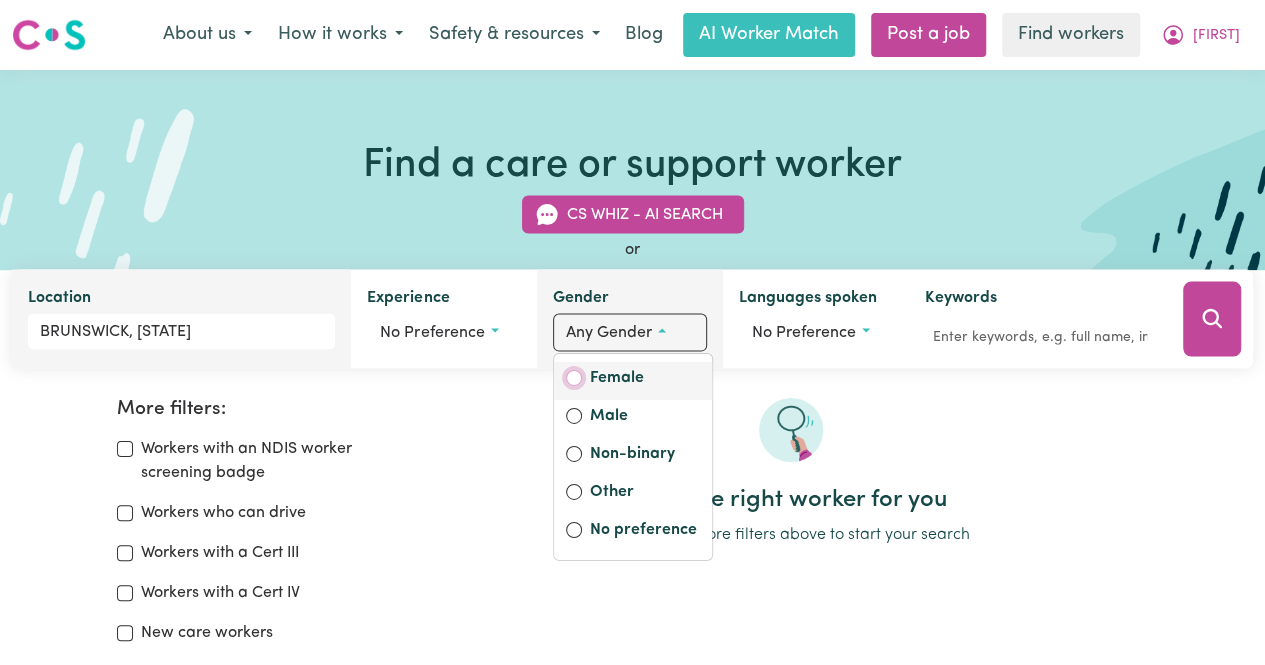 click on "Female" at bounding box center [574, 378] 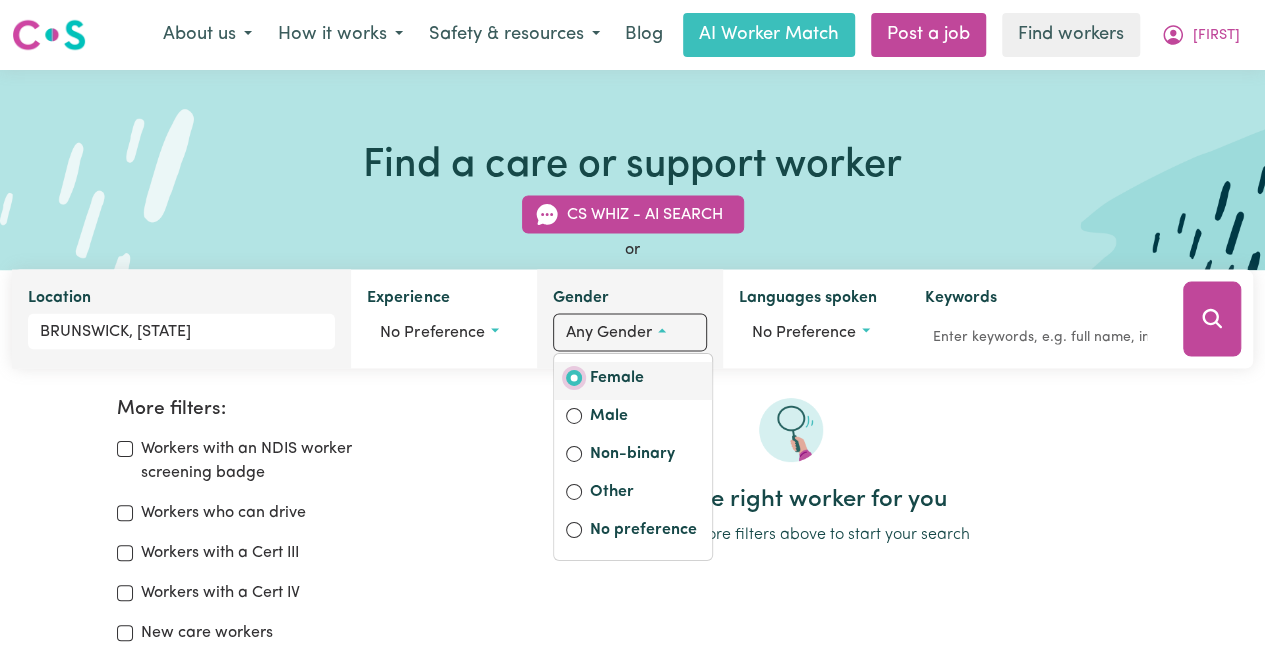 radio on "true" 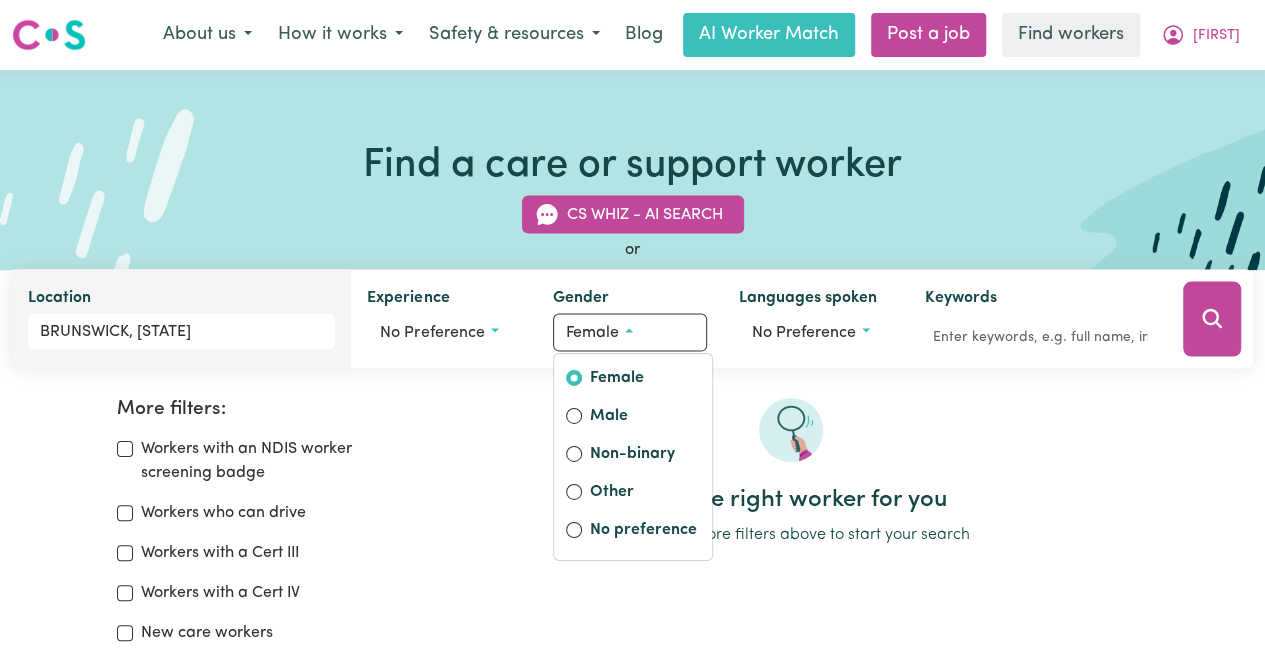 click on "More filters: Workers with an NDIS worker screening badge Workers who can drive Workers with a Cert III Workers with a Cert IV New care workers Popular care workers Able to assist with personal care Shortlist View all You have not shortlisted any workers yet.  Search for workers  and add them to your shortlist. View shortlisted workers Find the right worker for you Use one or more filters above to start your search" at bounding box center (632, 637) 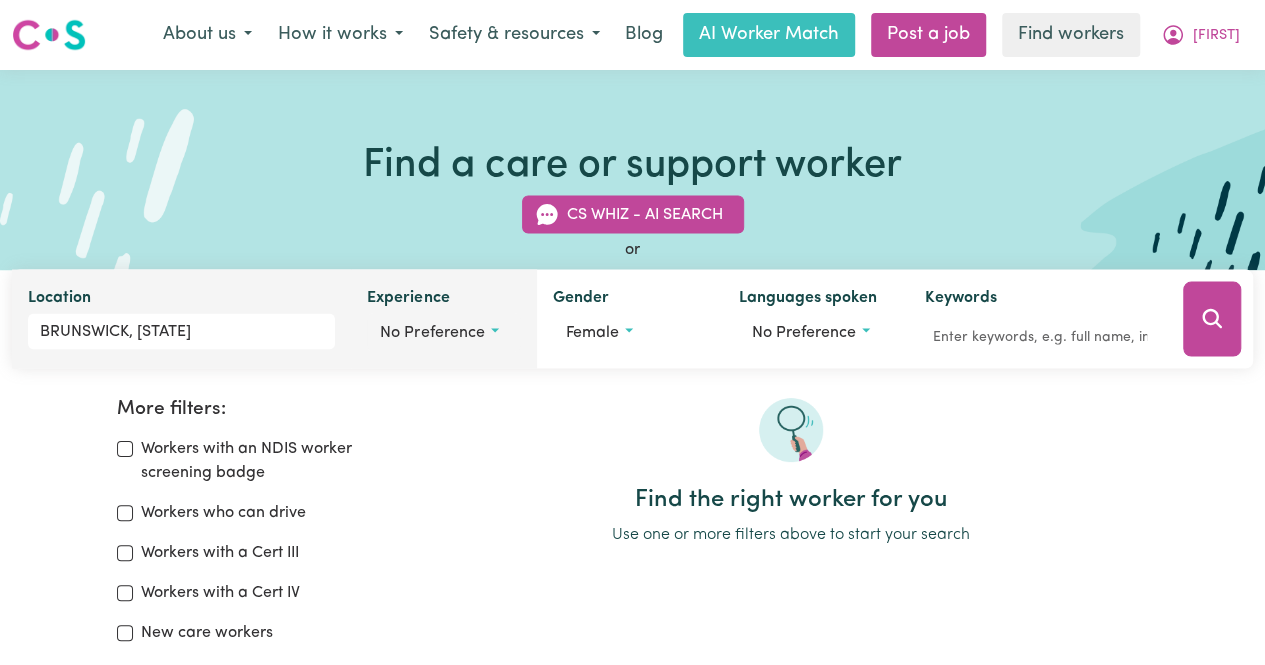 click on "No preference" at bounding box center (444, 333) 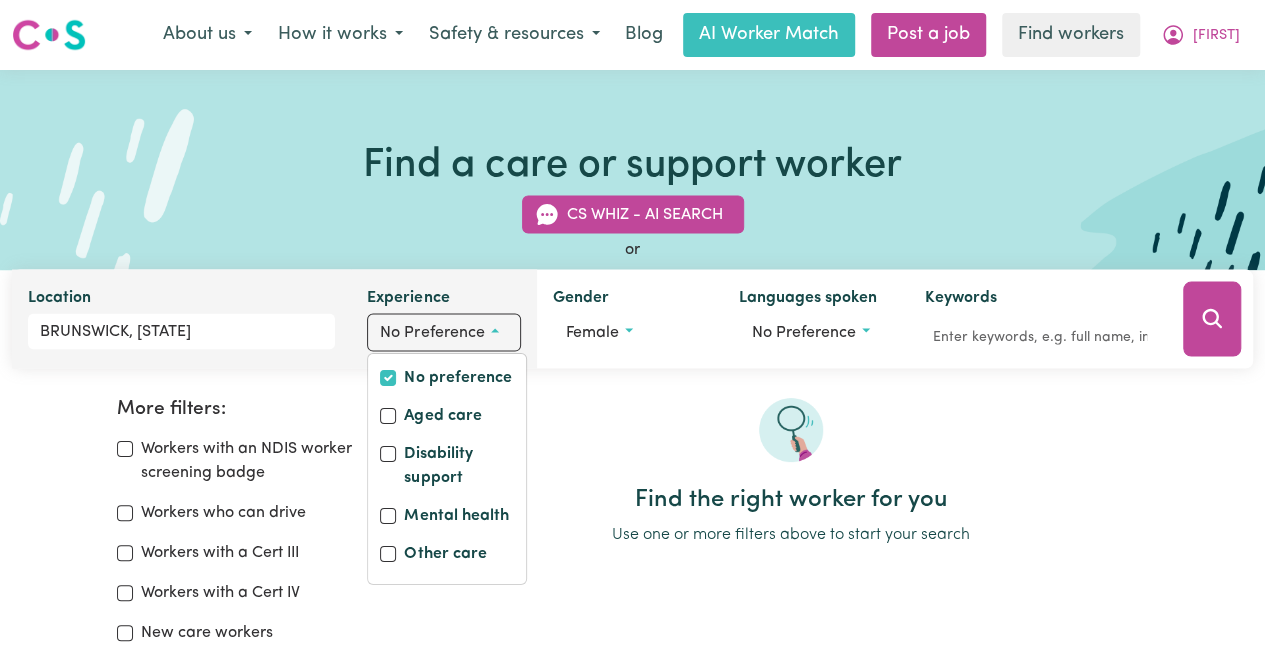 click on "No preference" at bounding box center (444, 333) 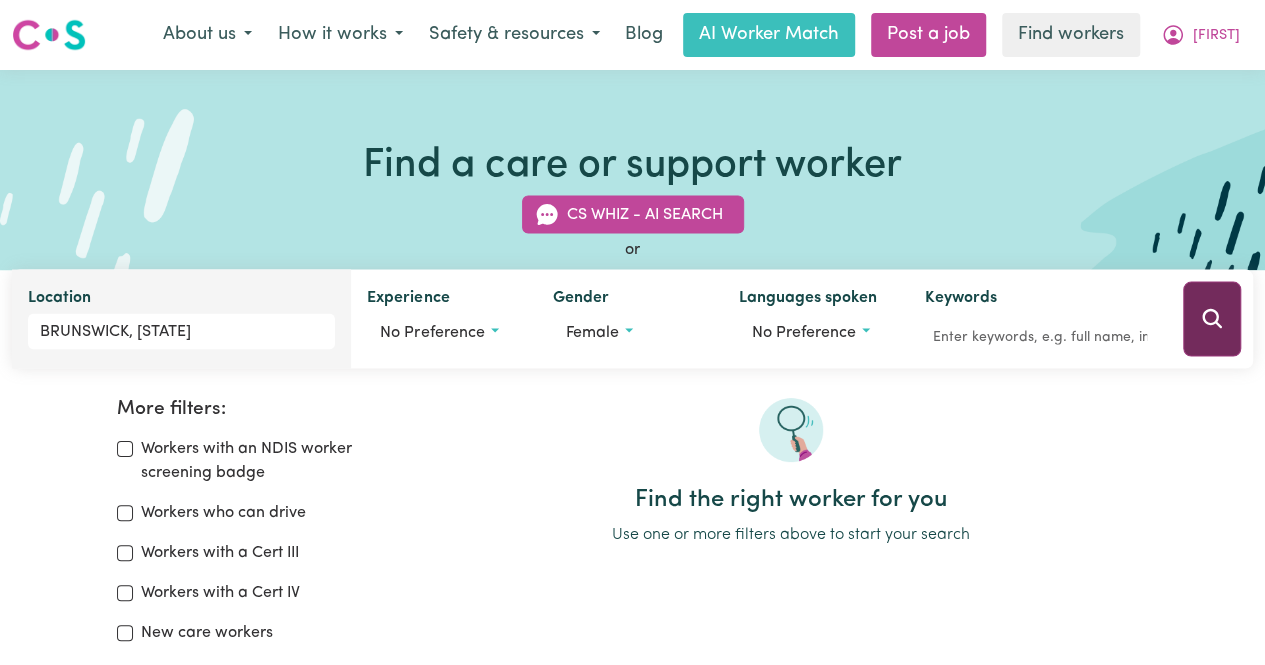 click at bounding box center [1212, 319] 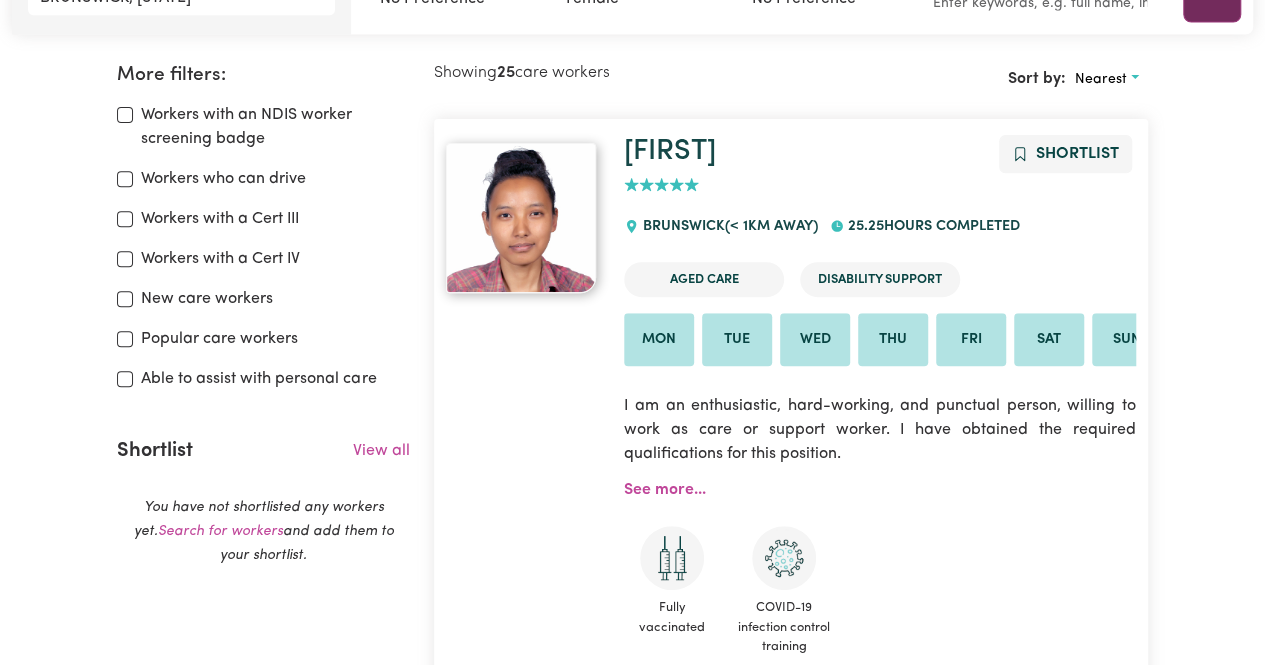 scroll, scrollTop: 374, scrollLeft: 0, axis: vertical 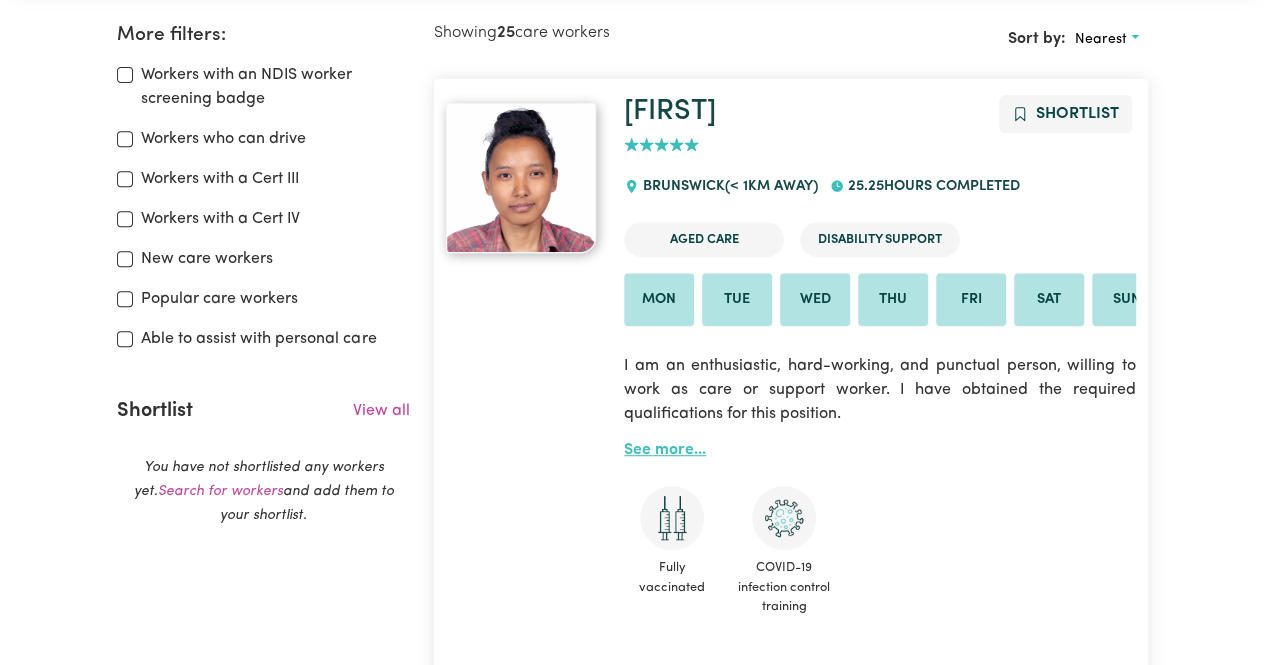 click on "See more..." at bounding box center [665, 450] 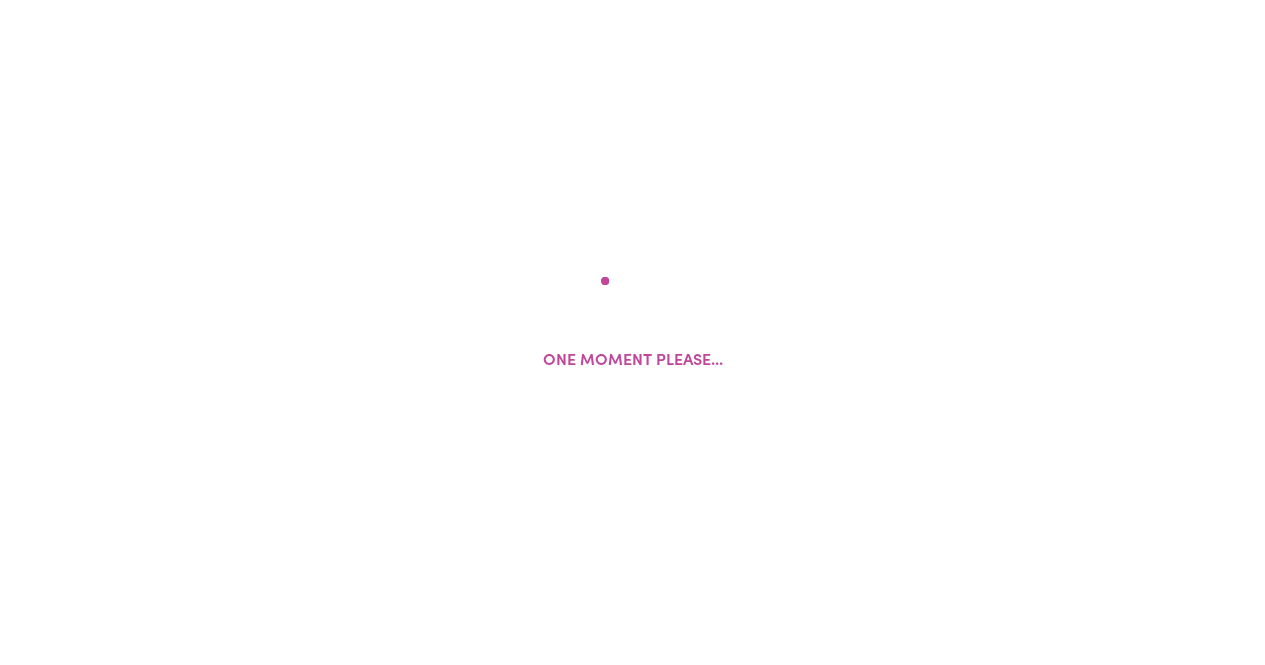 scroll, scrollTop: 0, scrollLeft: 0, axis: both 